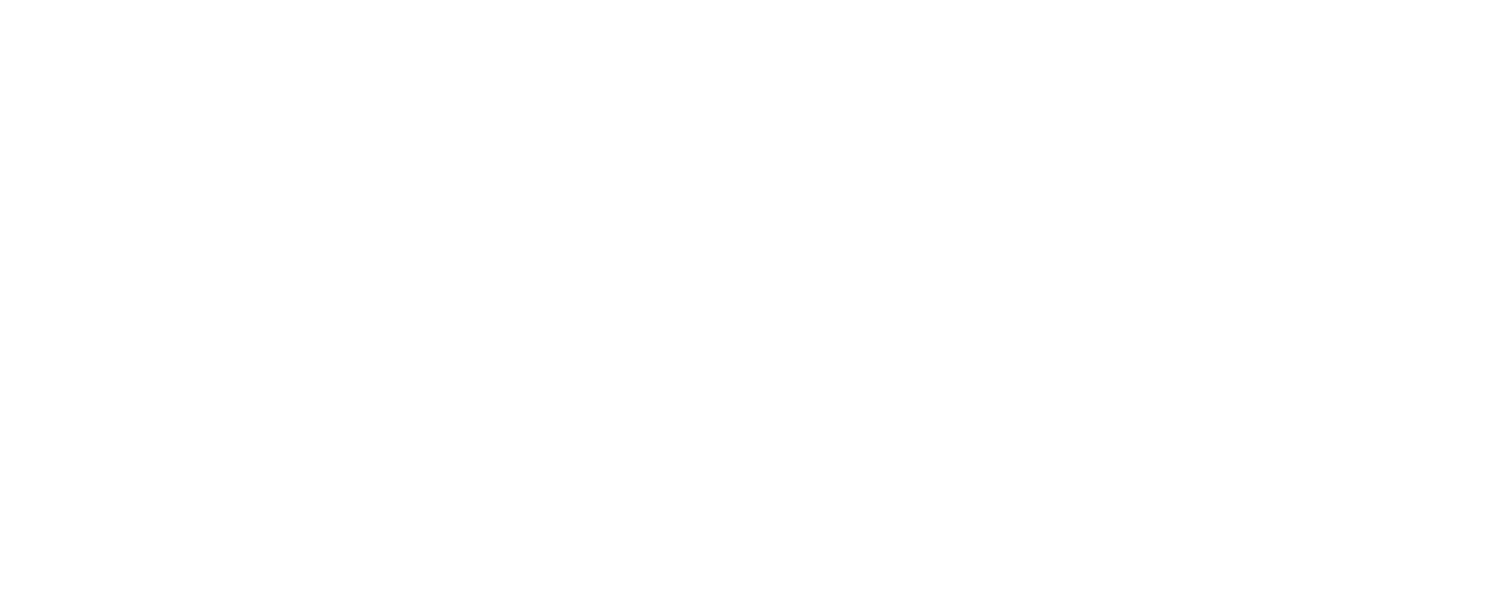 scroll, scrollTop: 0, scrollLeft: 0, axis: both 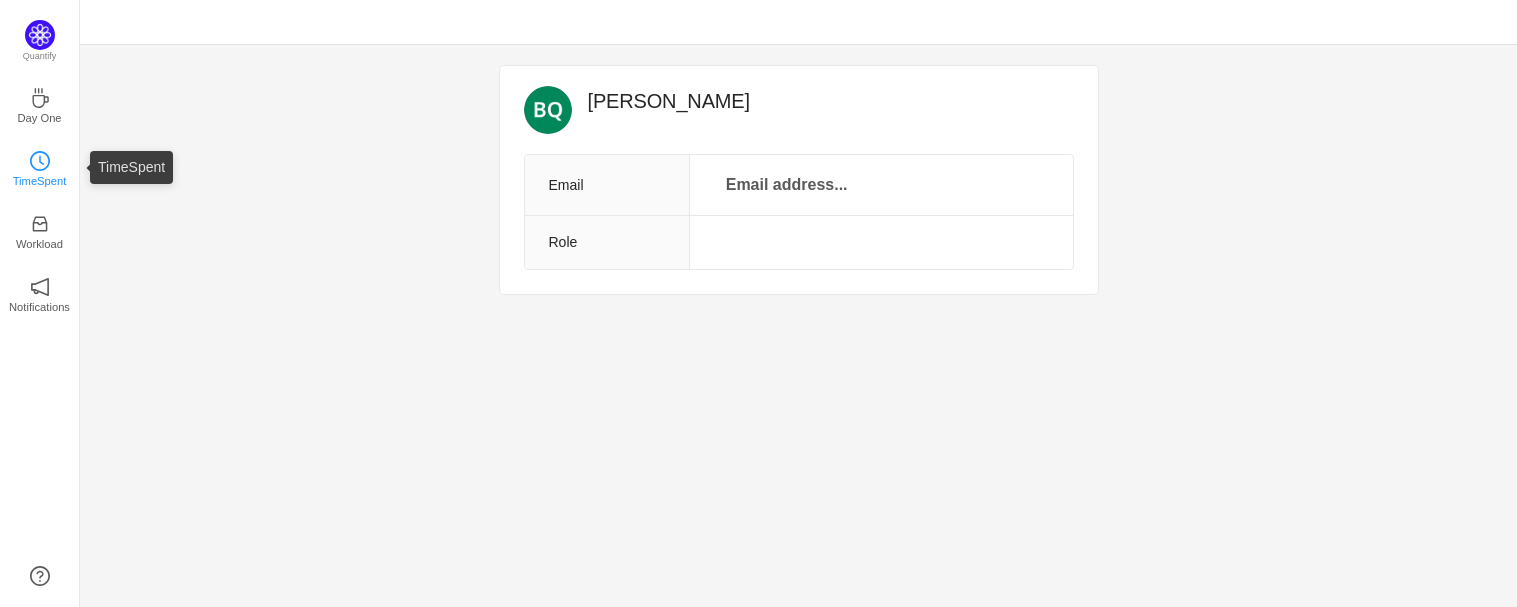 click on "TimeSpent" at bounding box center (40, 181) 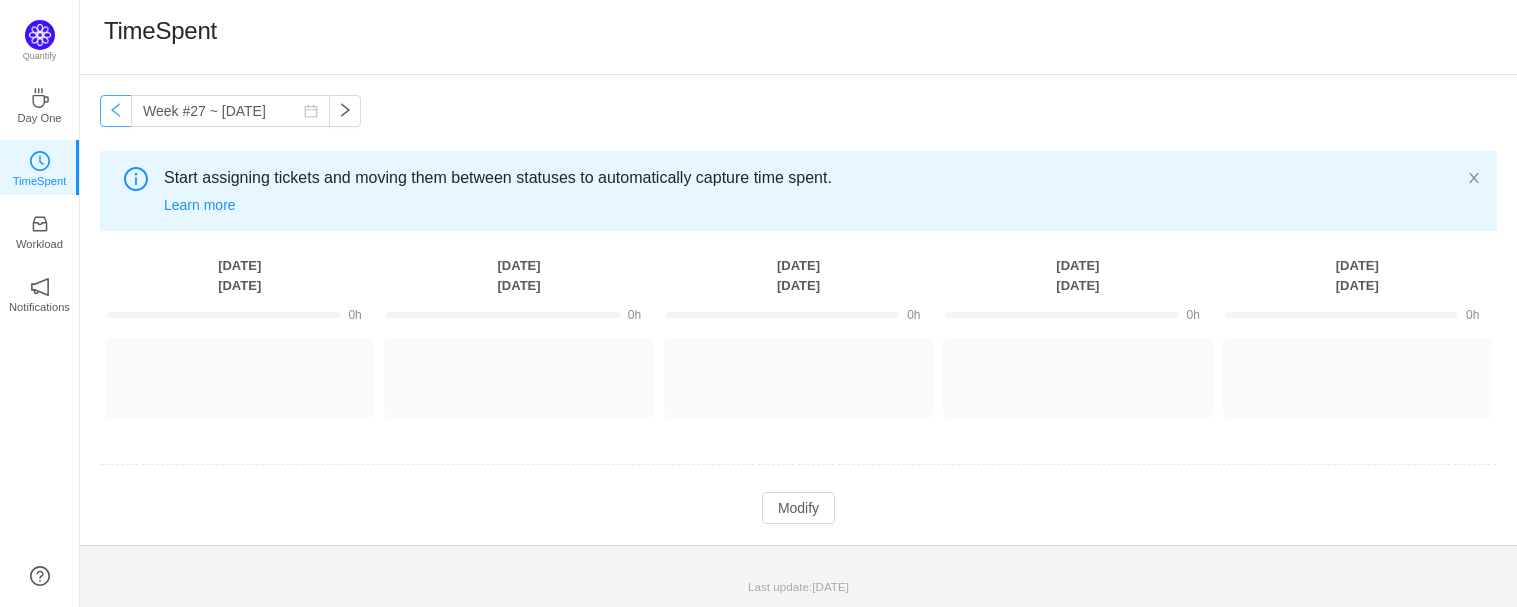 click at bounding box center (116, 111) 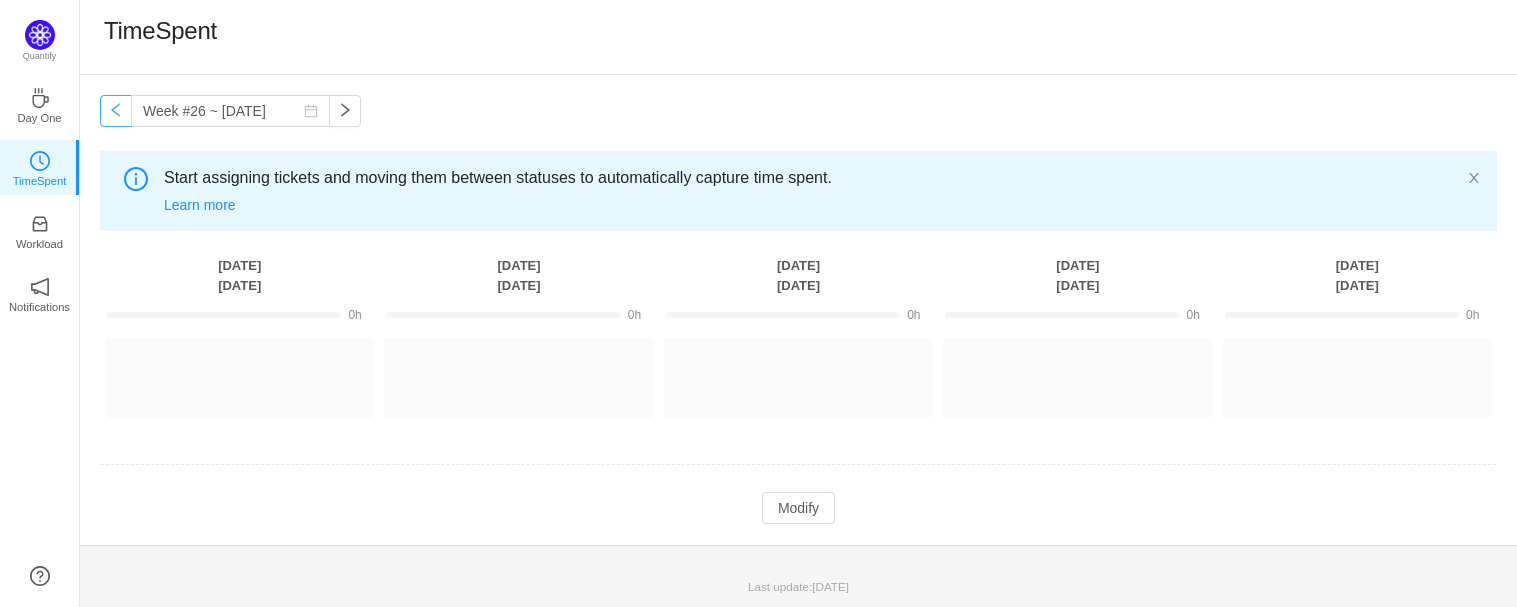 click at bounding box center [116, 111] 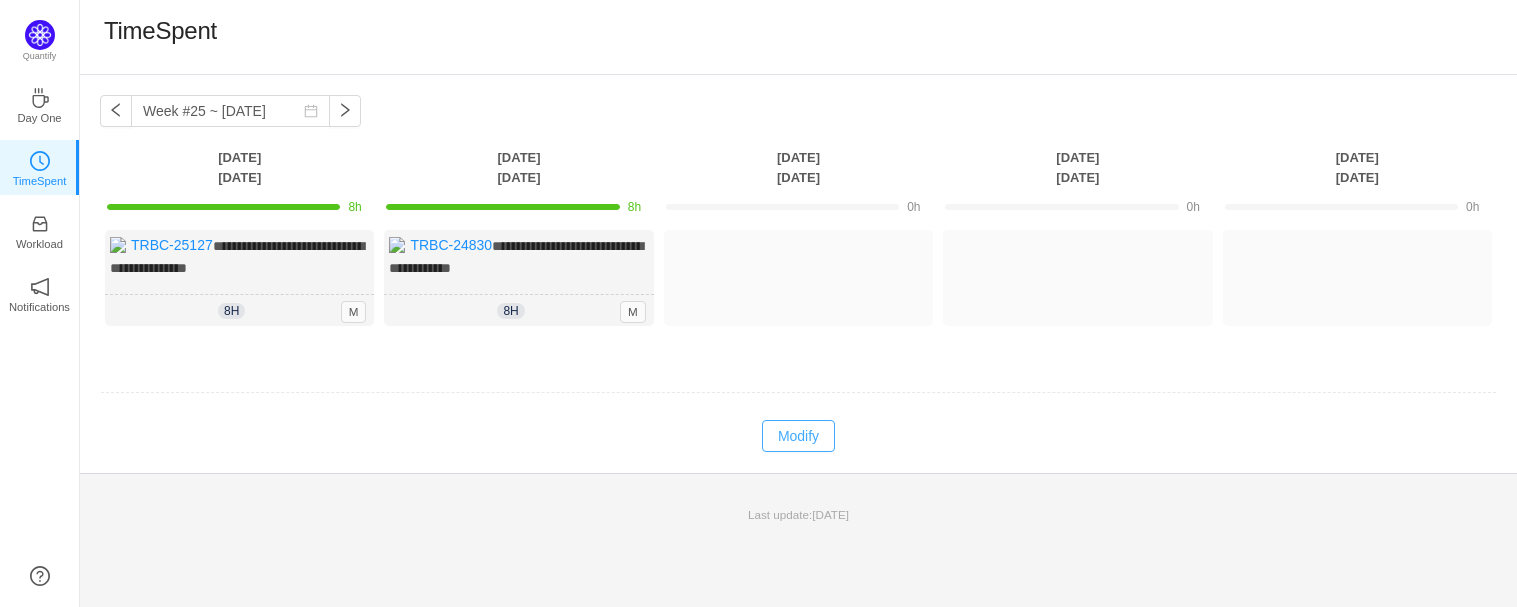 click on "Modify" at bounding box center [798, 436] 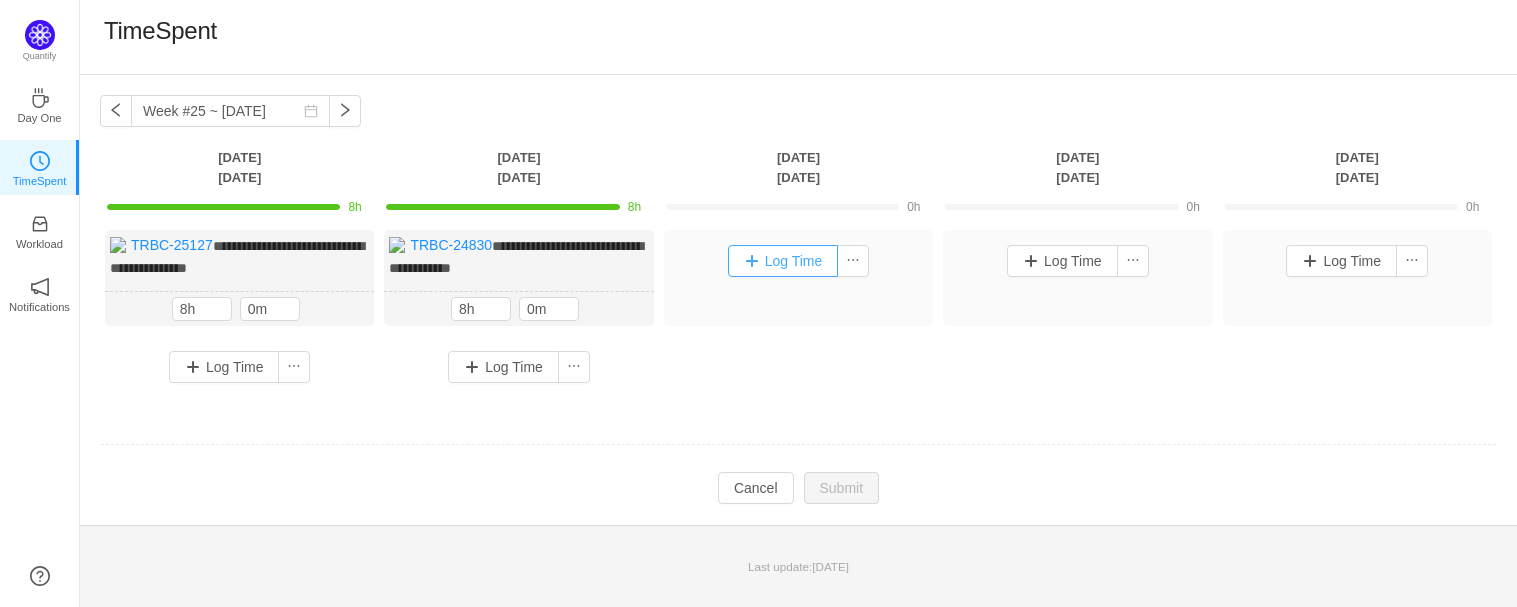 click on "Log Time" at bounding box center [783, 261] 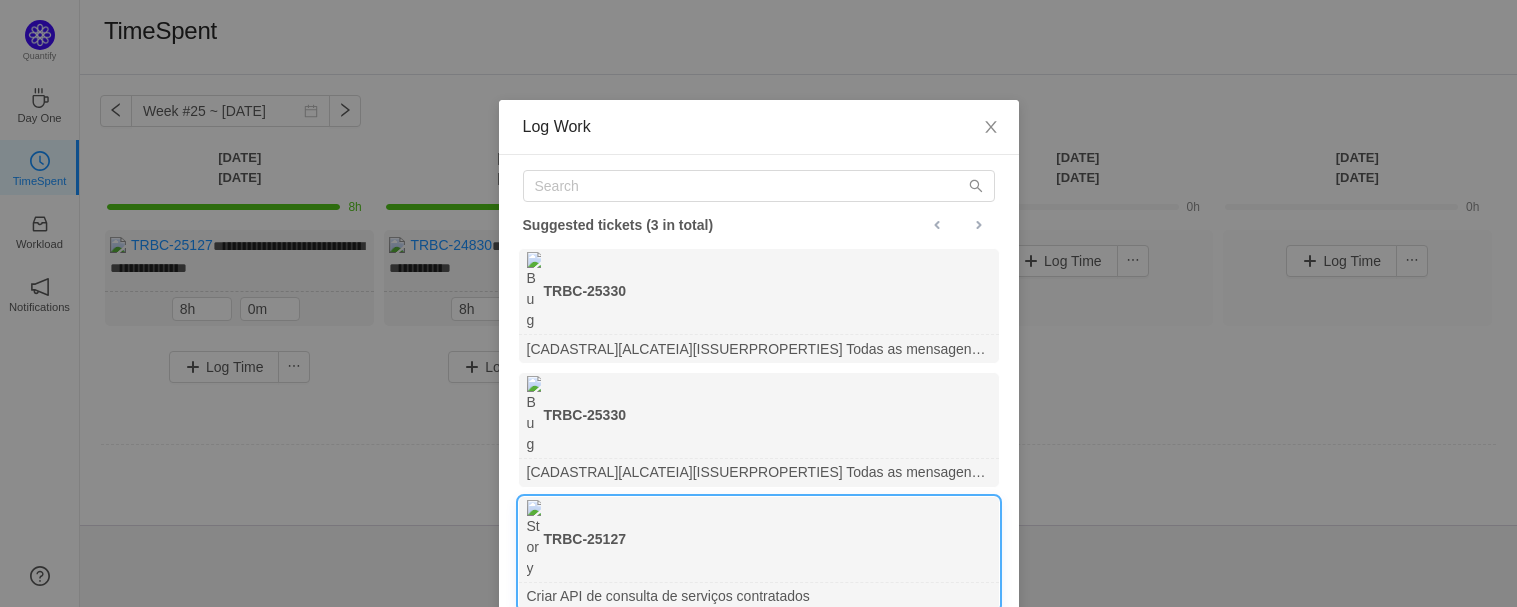 click on "Criar API de consulta de serviços contratados" at bounding box center [759, 596] 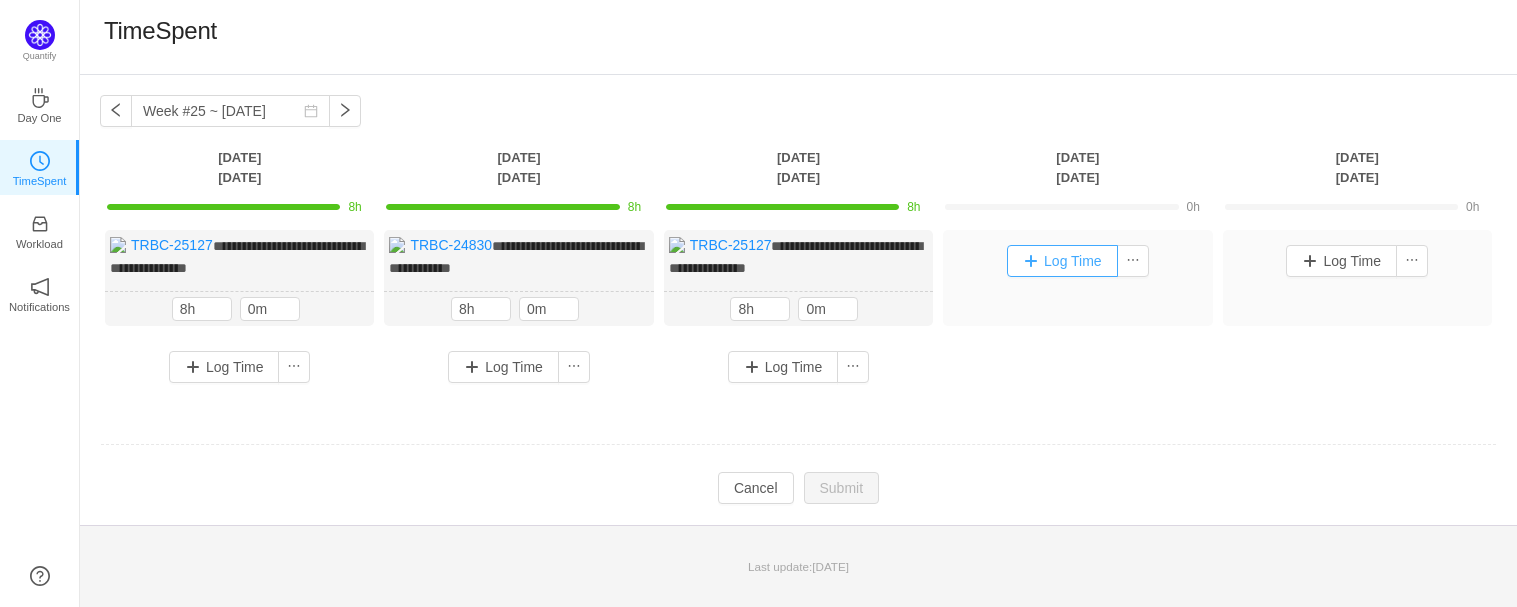 click on "Log Time" at bounding box center (1062, 261) 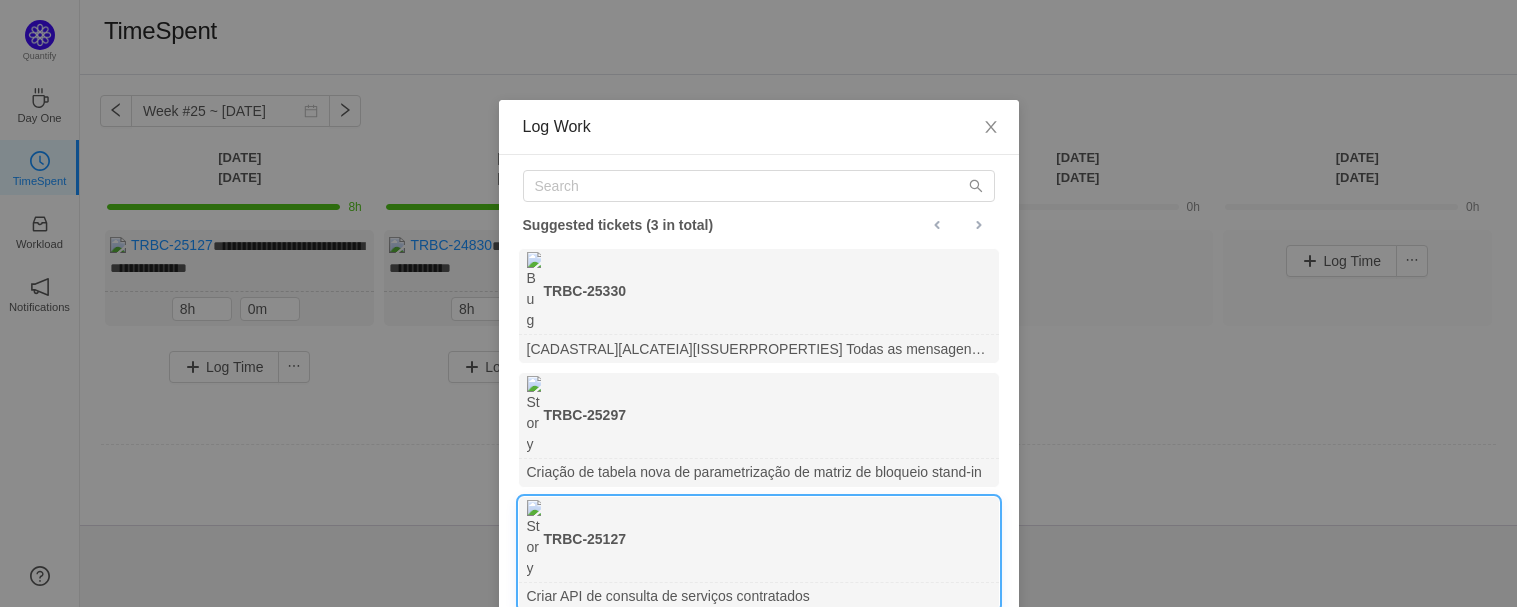 click on "Criar API de consulta de serviços contratados" at bounding box center (759, 596) 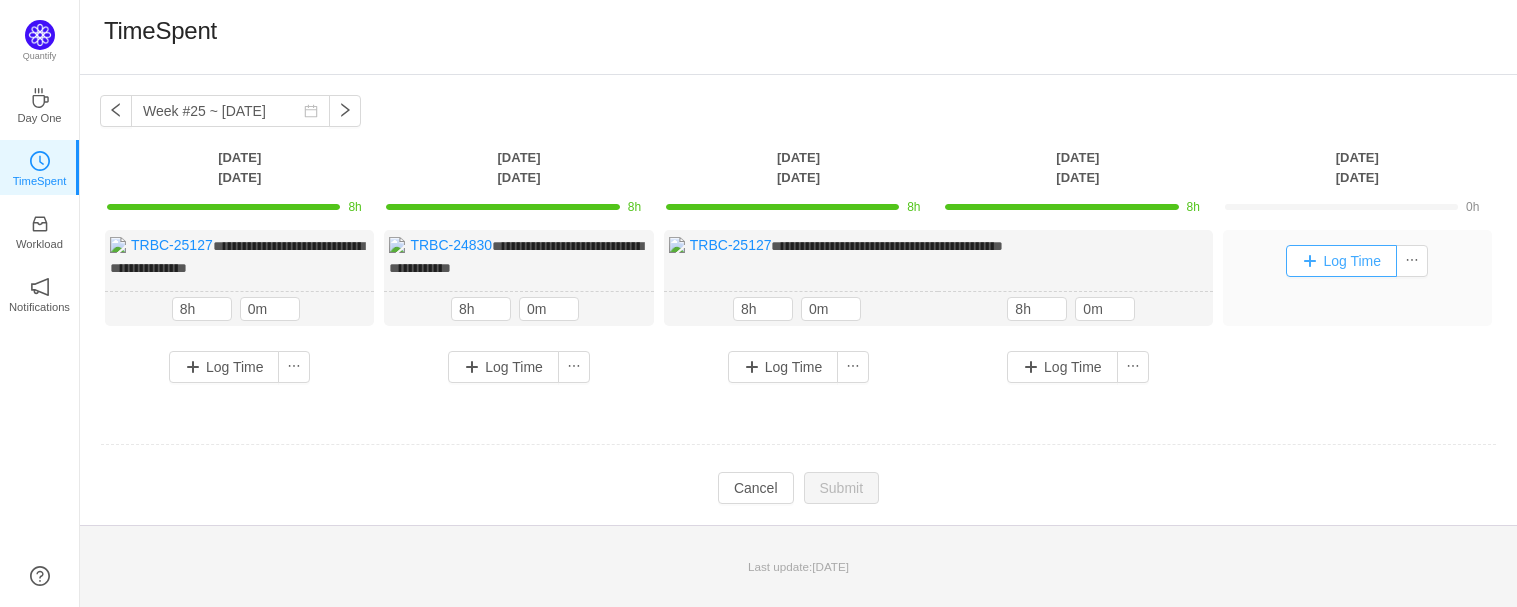 click on "Log Time" at bounding box center [1341, 261] 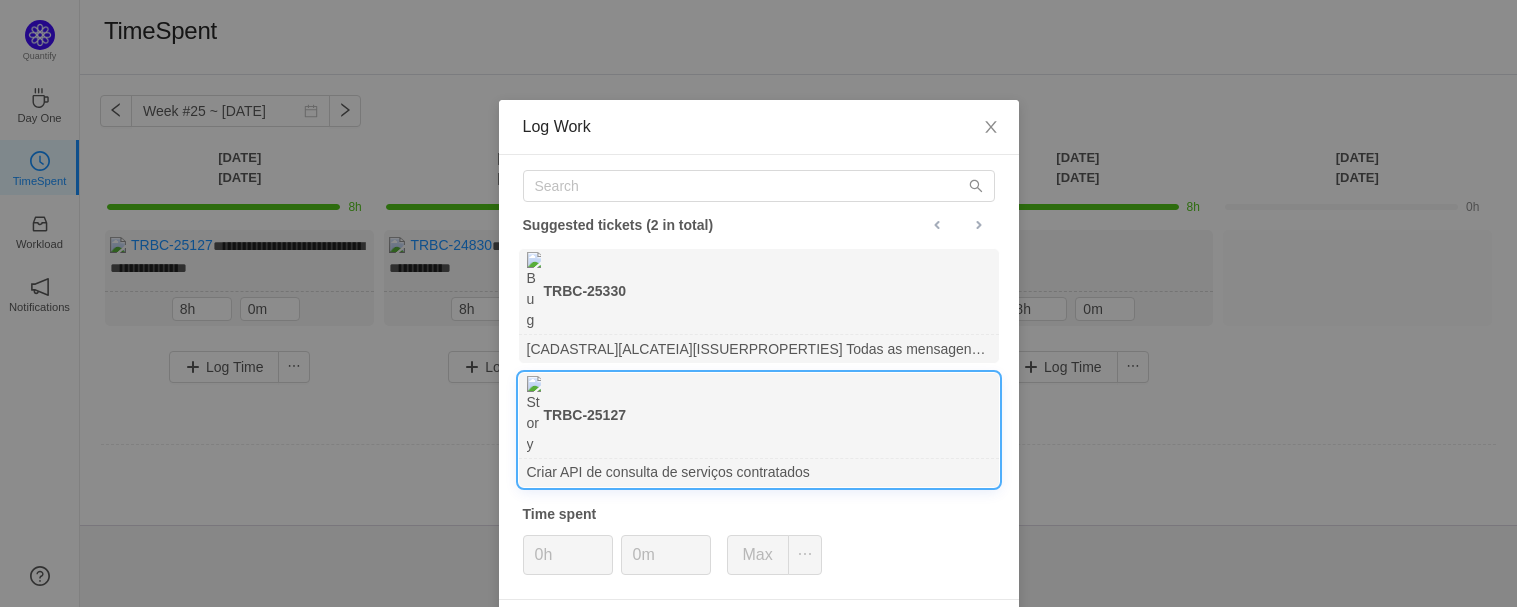 click on "Criar API de consulta de serviços contratados" at bounding box center [759, 472] 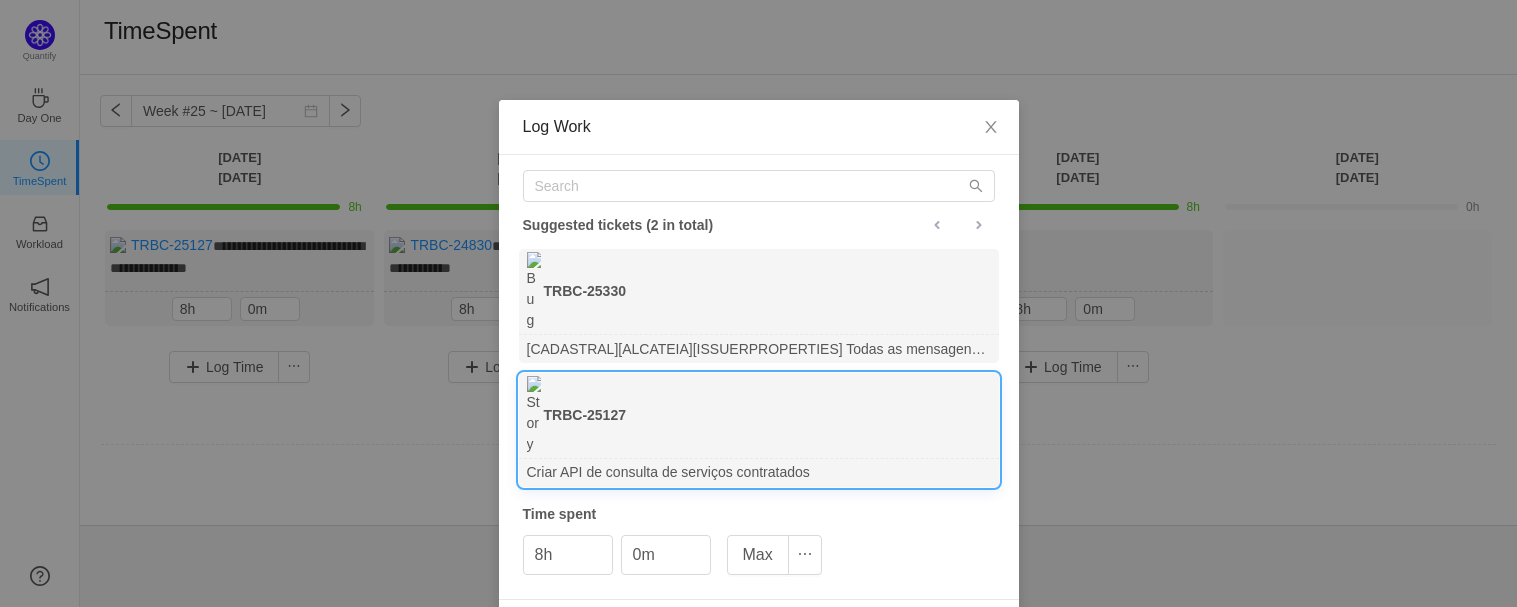 click on "Save" at bounding box center [971, 626] 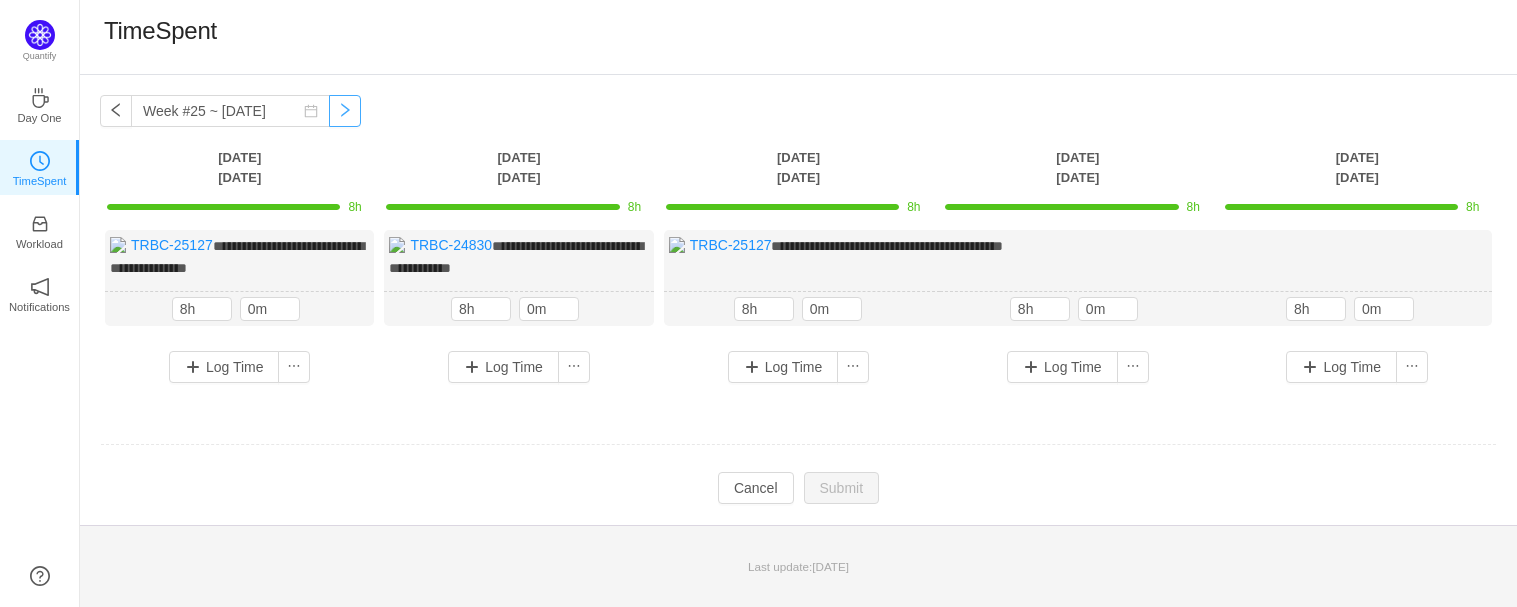 click at bounding box center [345, 111] 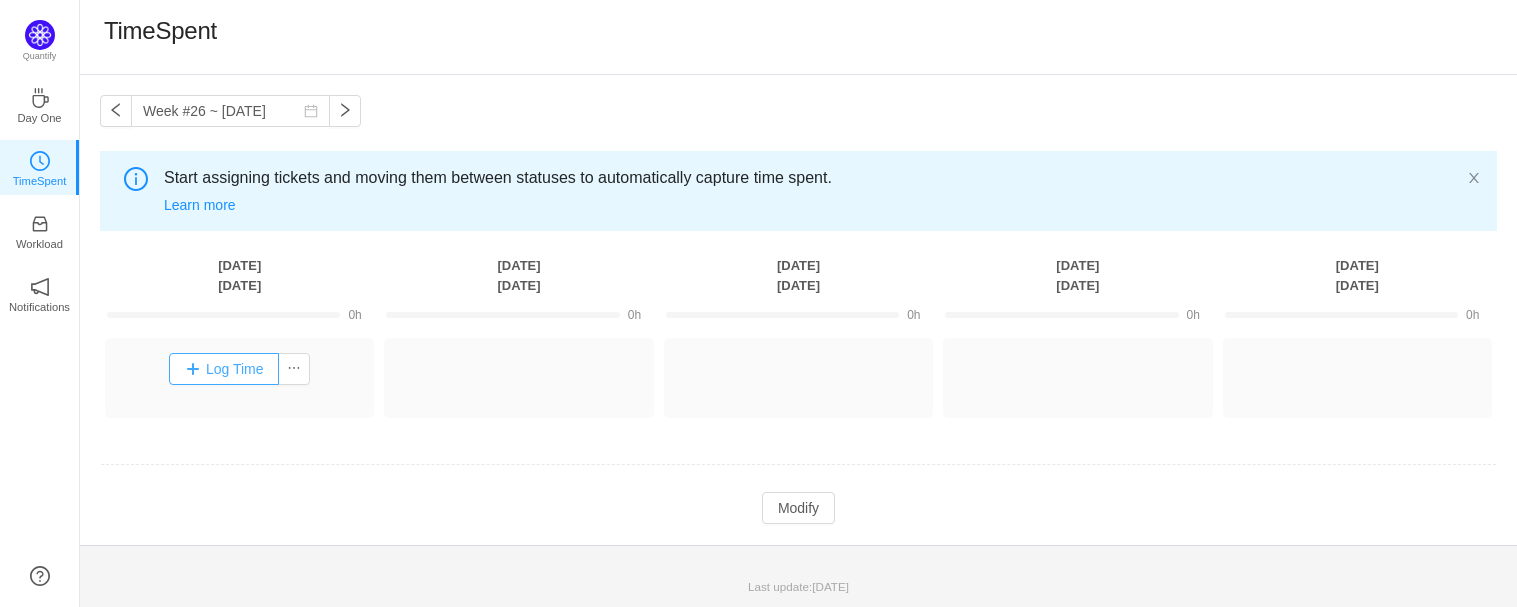 click on "Log Time" at bounding box center [224, 369] 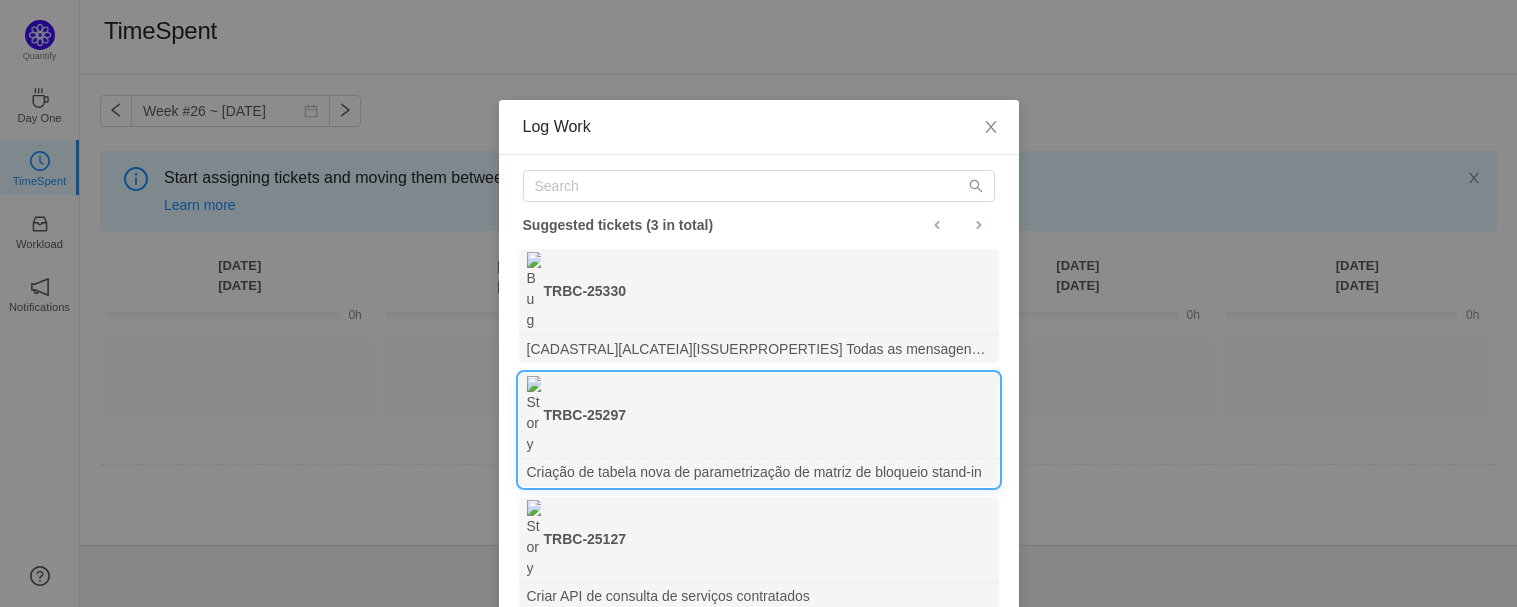 click on "Criação de tabela nova de parametrização de matriz de bloqueio stand-in" at bounding box center (759, 472) 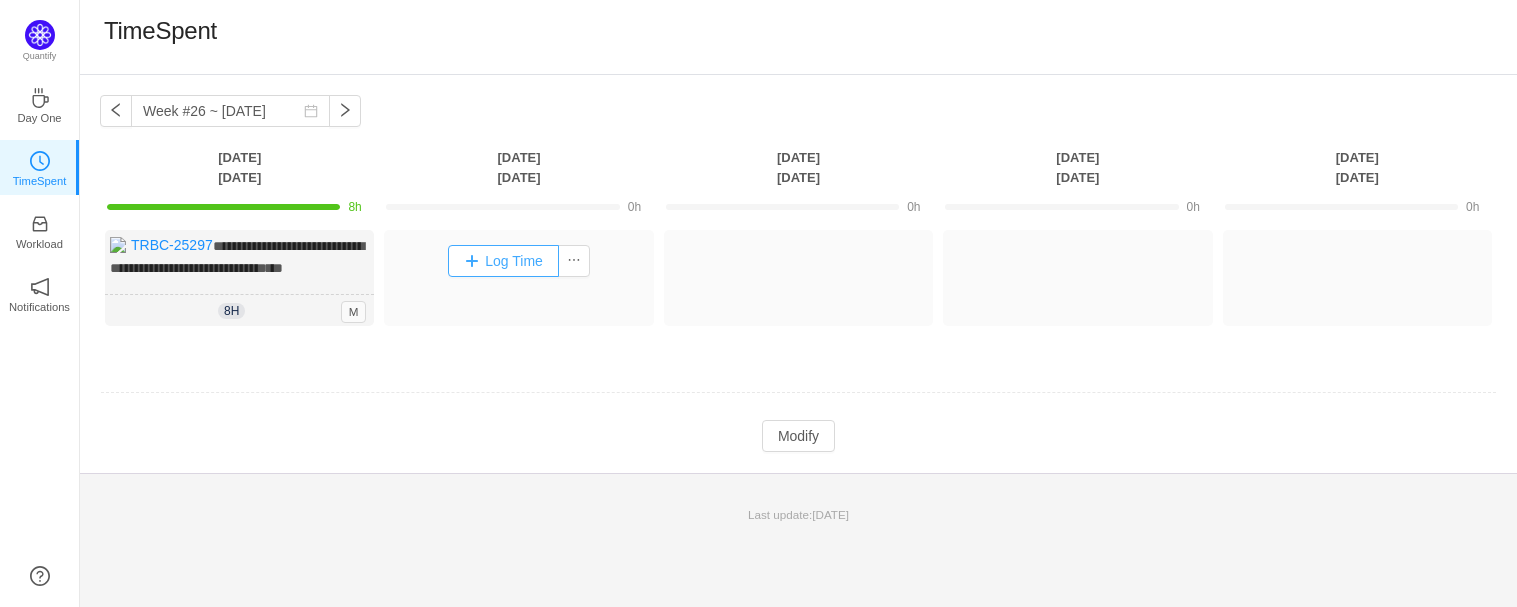 click on "Log Time" at bounding box center [503, 261] 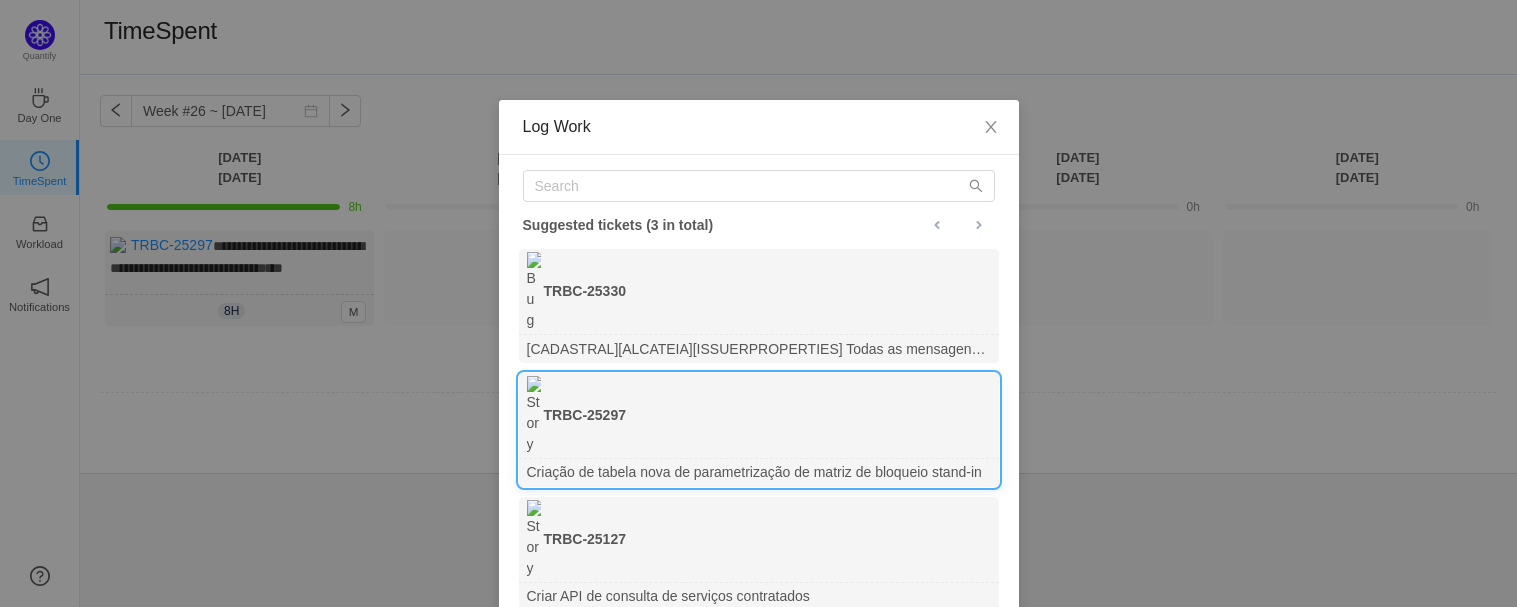 click on "Criação de tabela nova de parametrização de matriz de bloqueio stand-in" at bounding box center [759, 472] 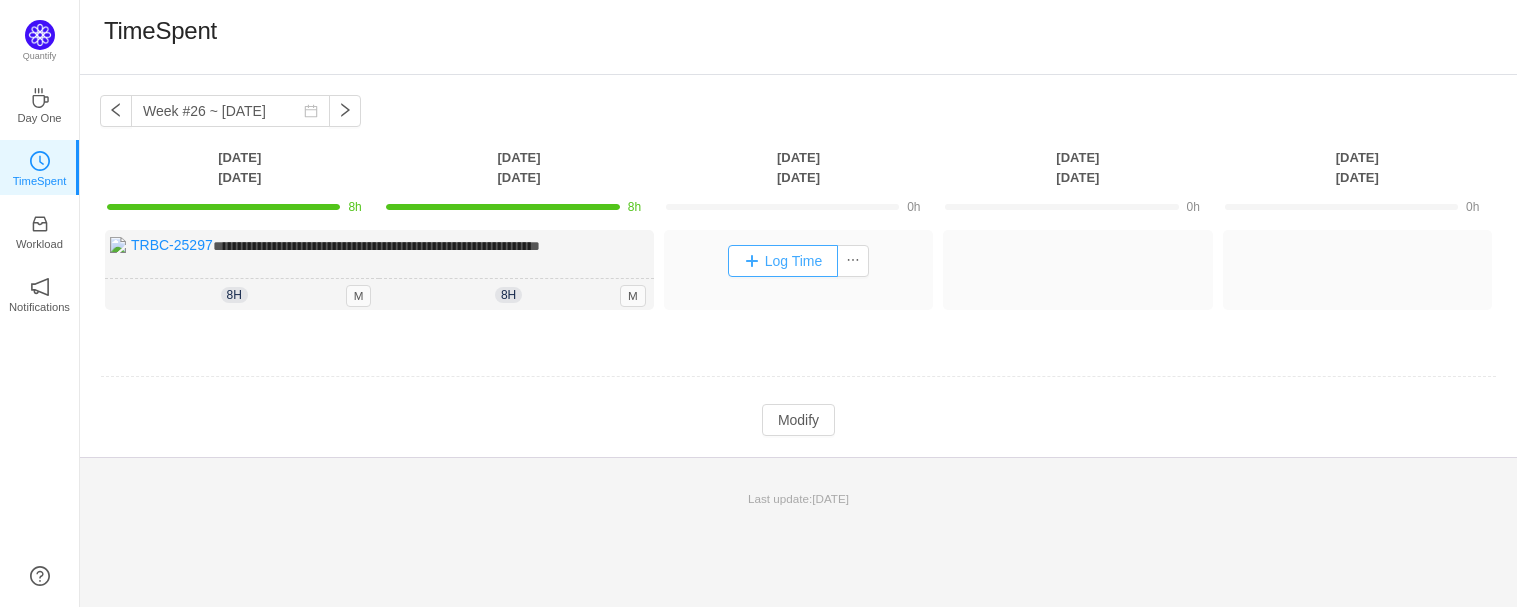 click on "Log Time" at bounding box center [783, 261] 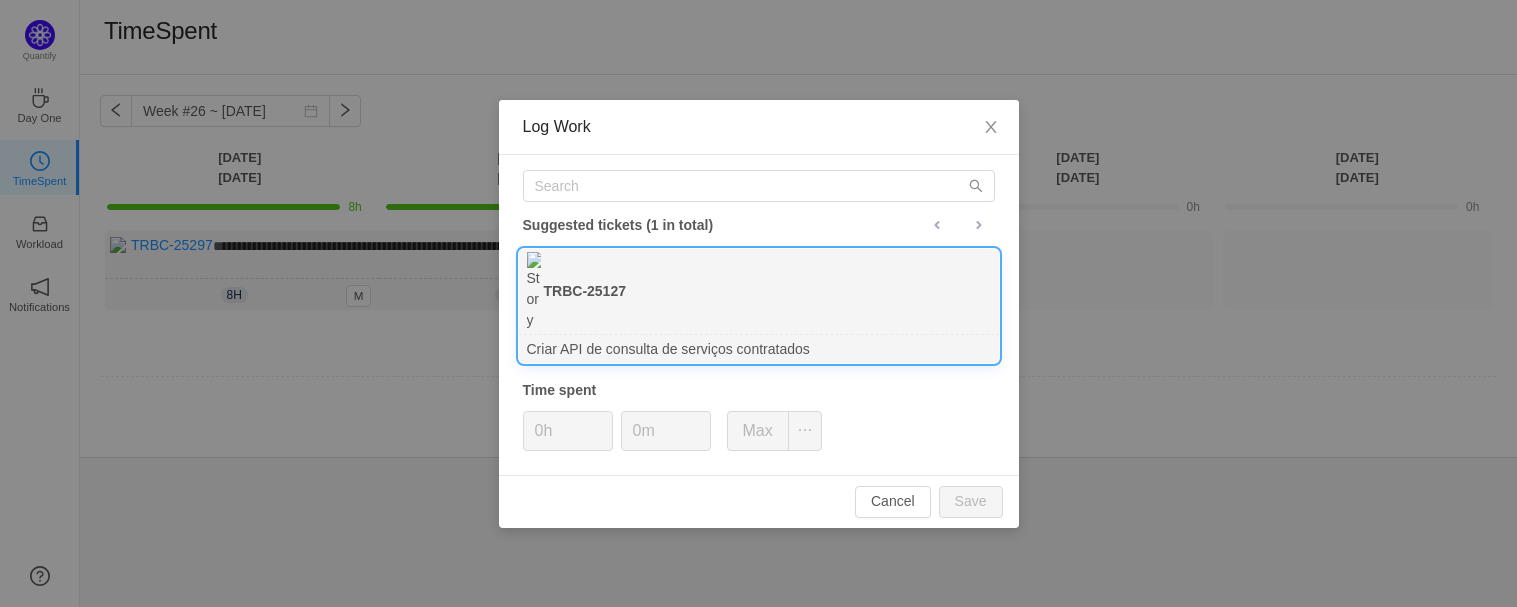 click on "TRBC-25127" at bounding box center [759, 292] 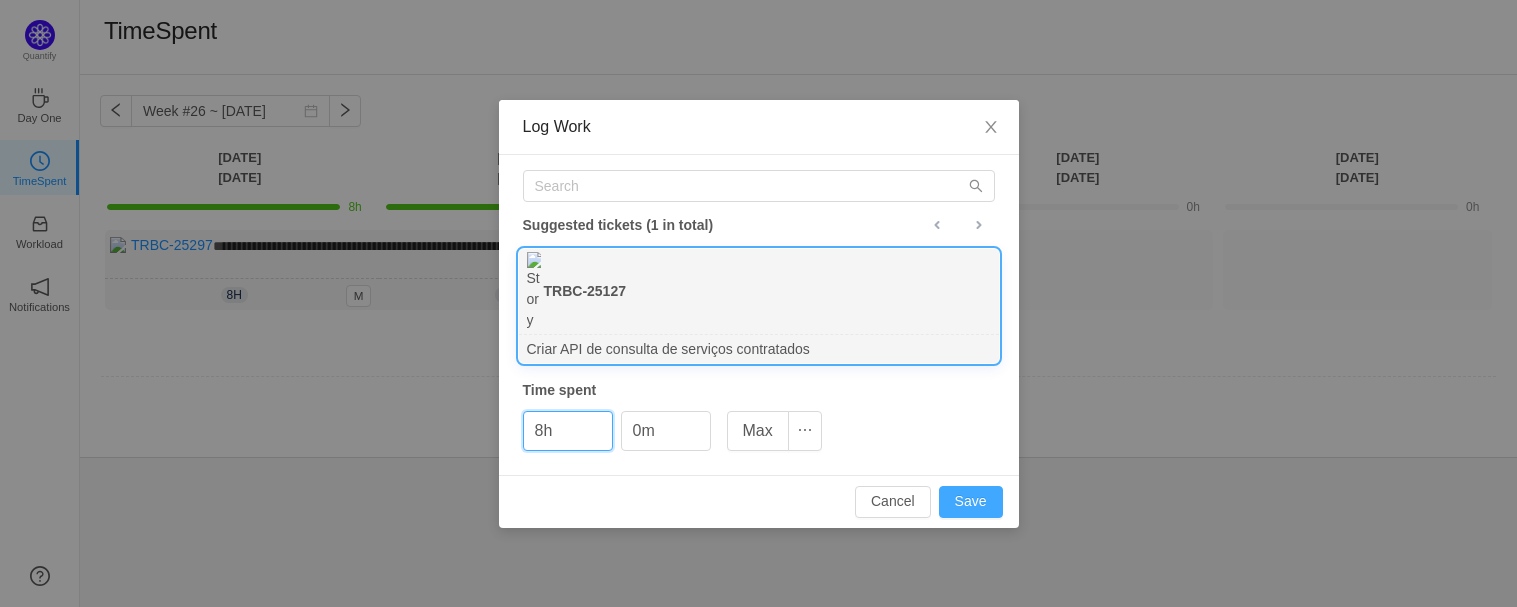 click on "Save" at bounding box center [971, 502] 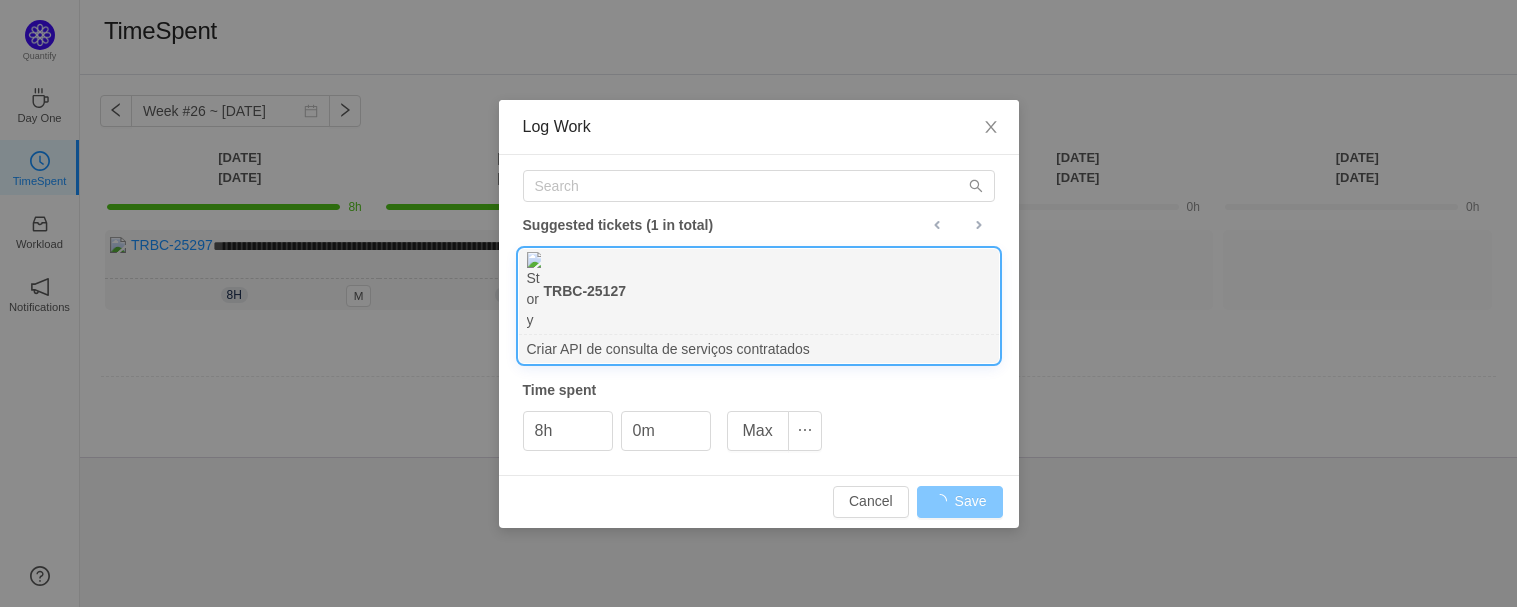 type on "0h" 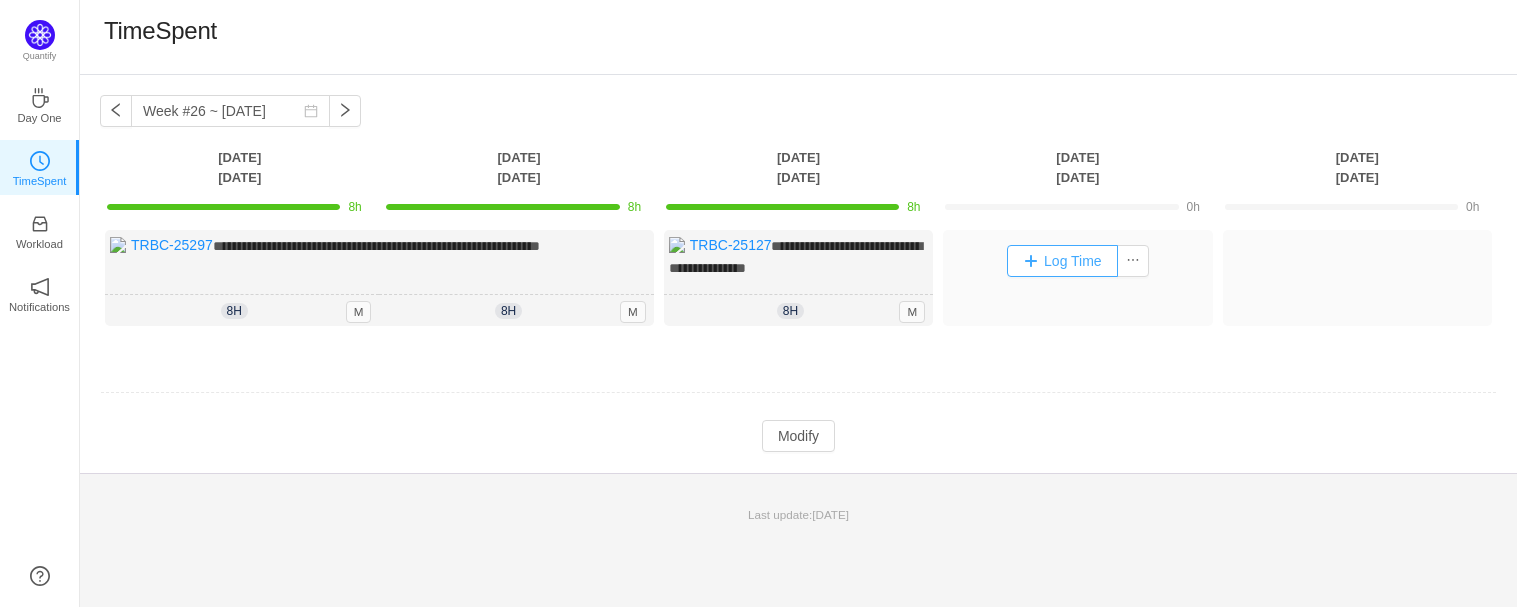 click on "Log Time" at bounding box center (1062, 261) 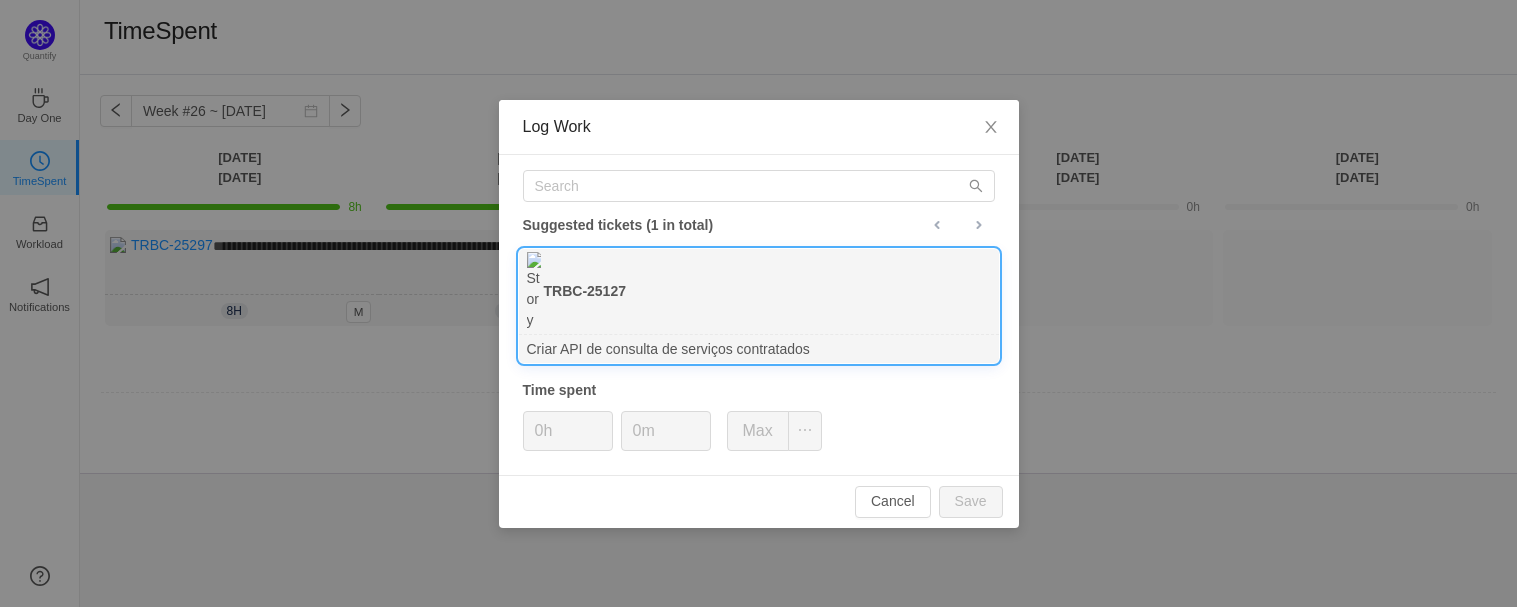 click on "Criar API de consulta de serviços contratados" at bounding box center (759, 348) 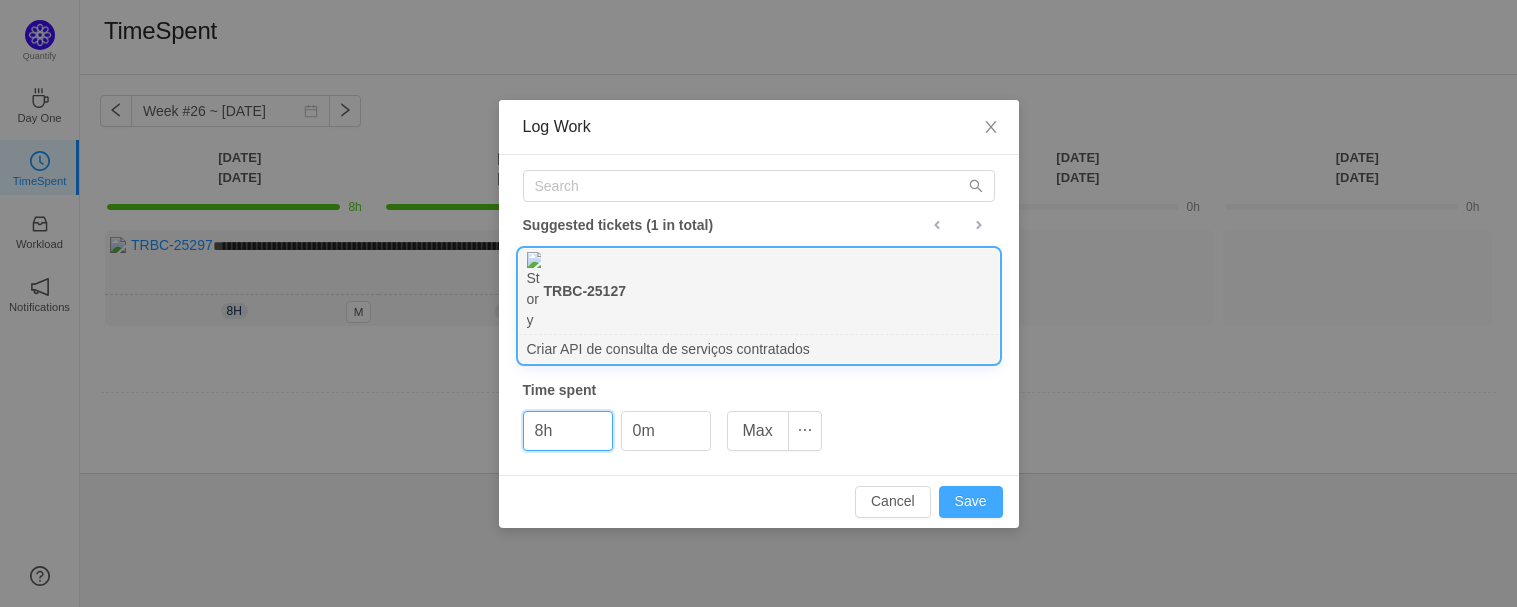 click on "Save" at bounding box center (971, 502) 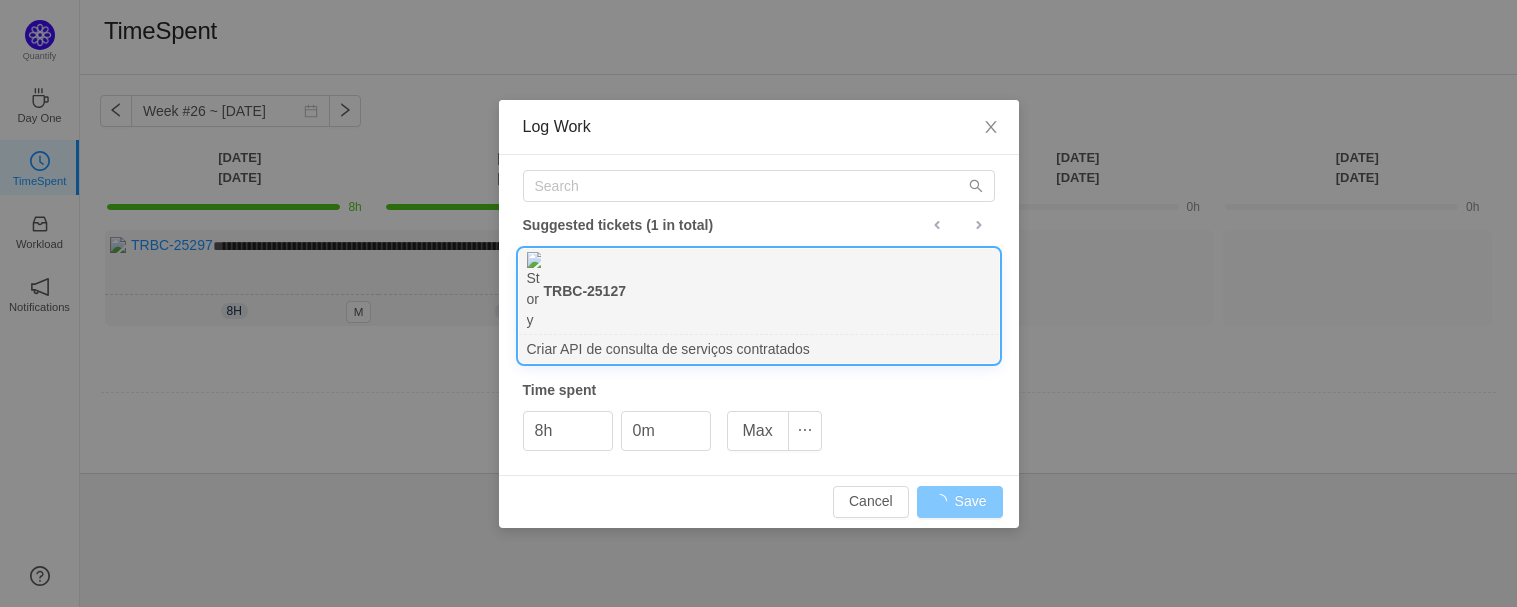 type on "0h" 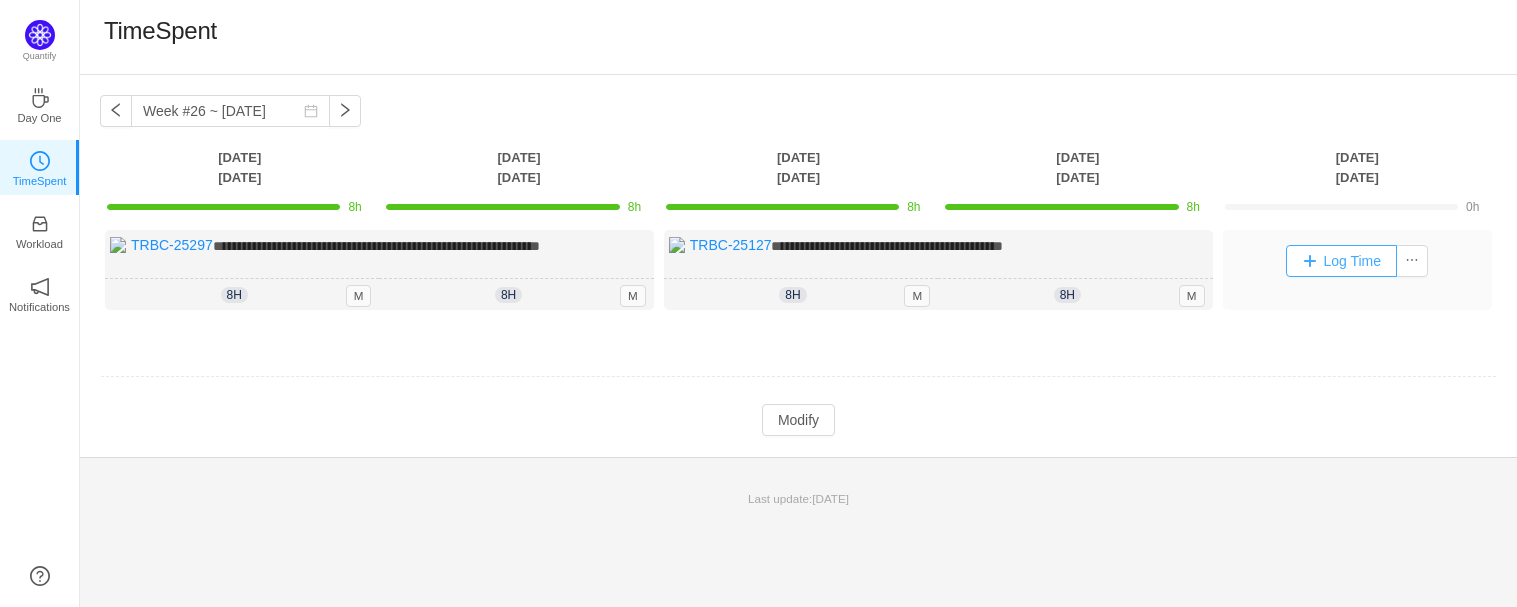 click on "Log Time" at bounding box center (1341, 261) 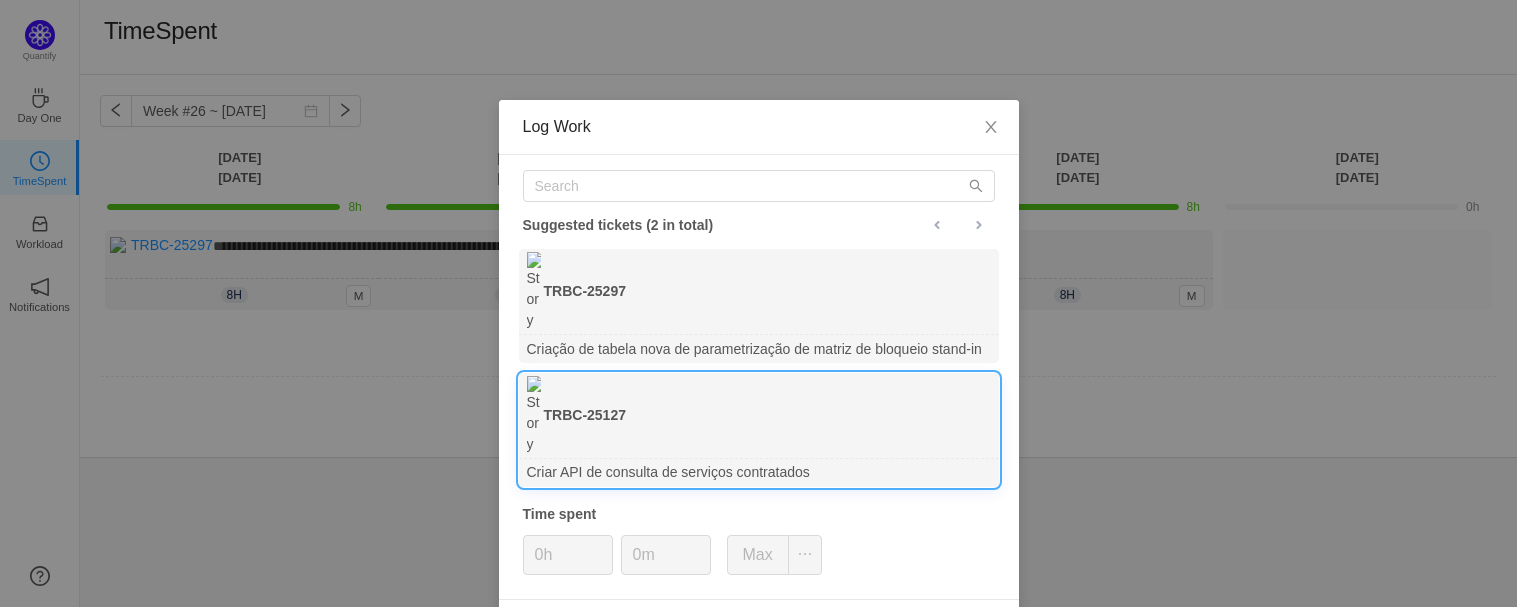 click on "TRBC-25127" at bounding box center (759, 416) 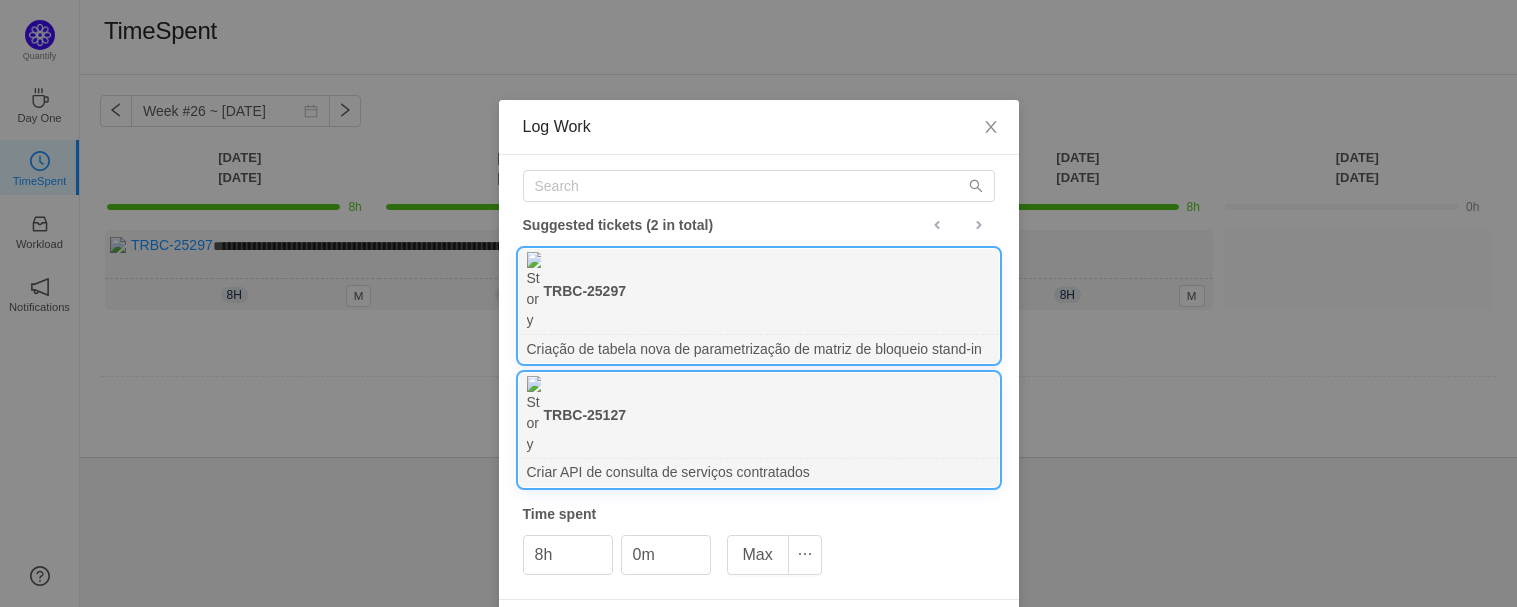 click on "Criação de tabela nova de parametrização de matriz de bloqueio stand-in" at bounding box center (759, 348) 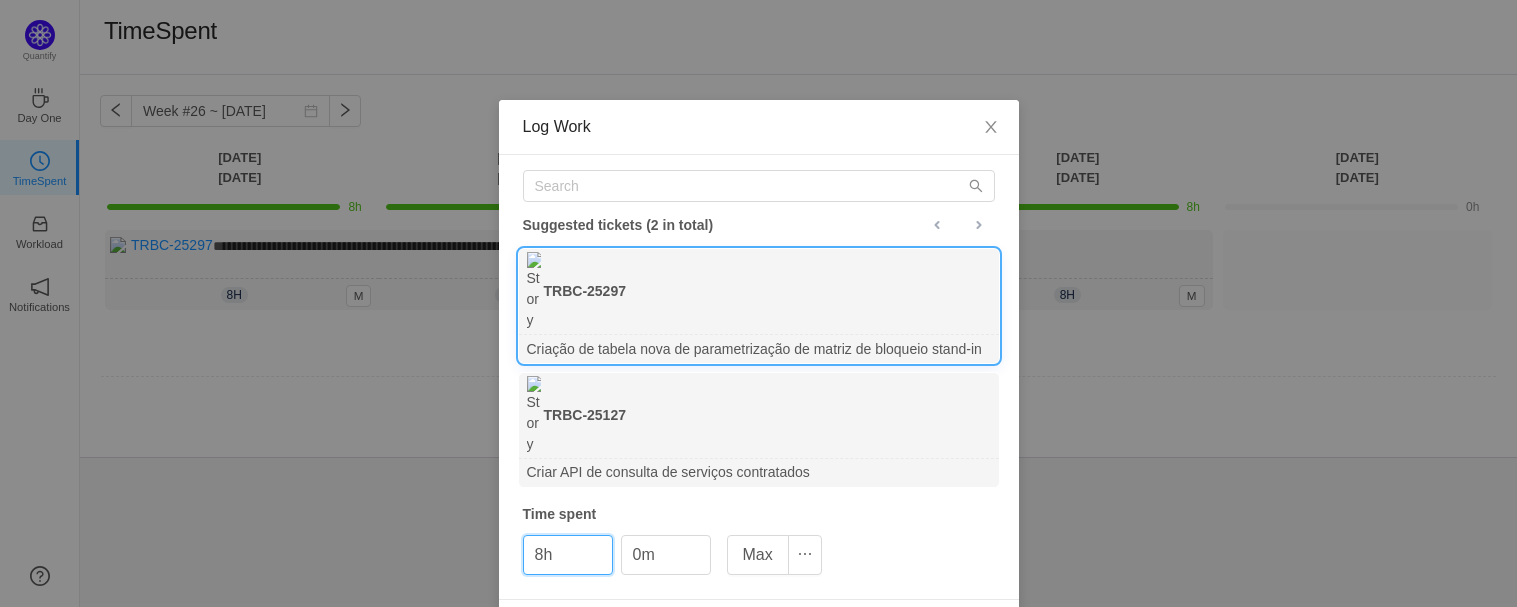 click on "Save" at bounding box center (971, 626) 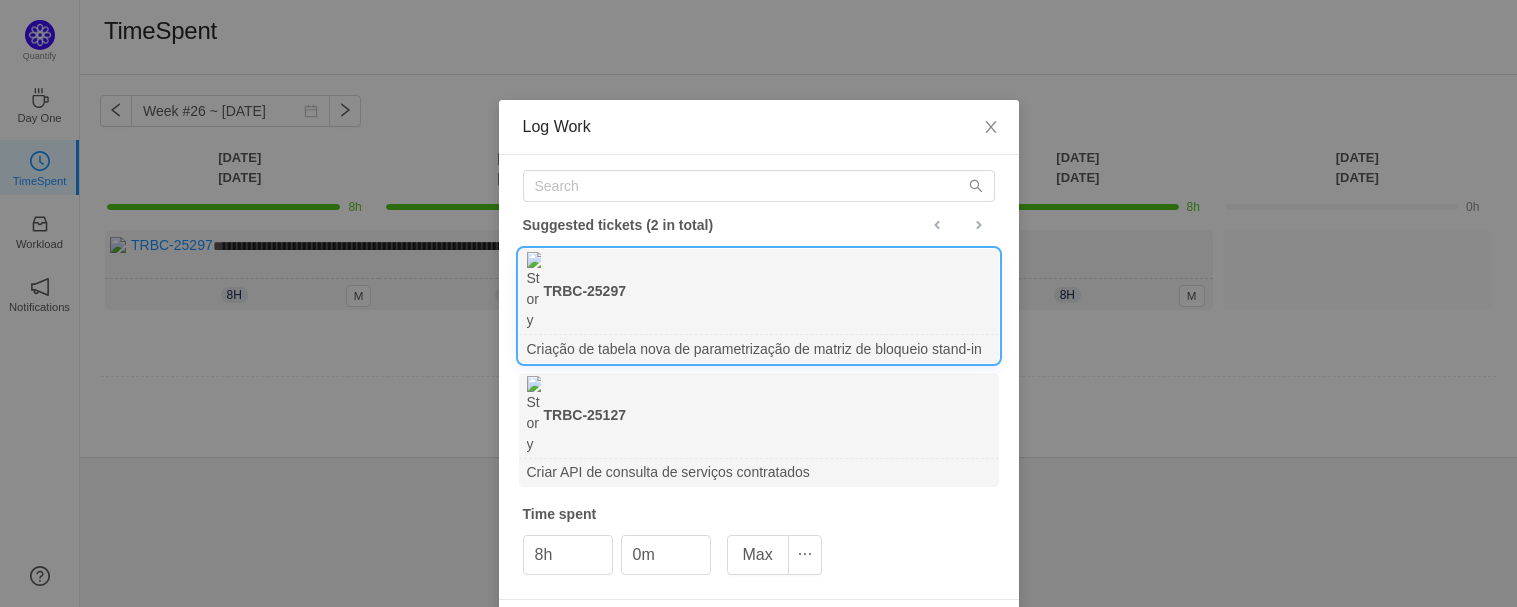 type on "0h" 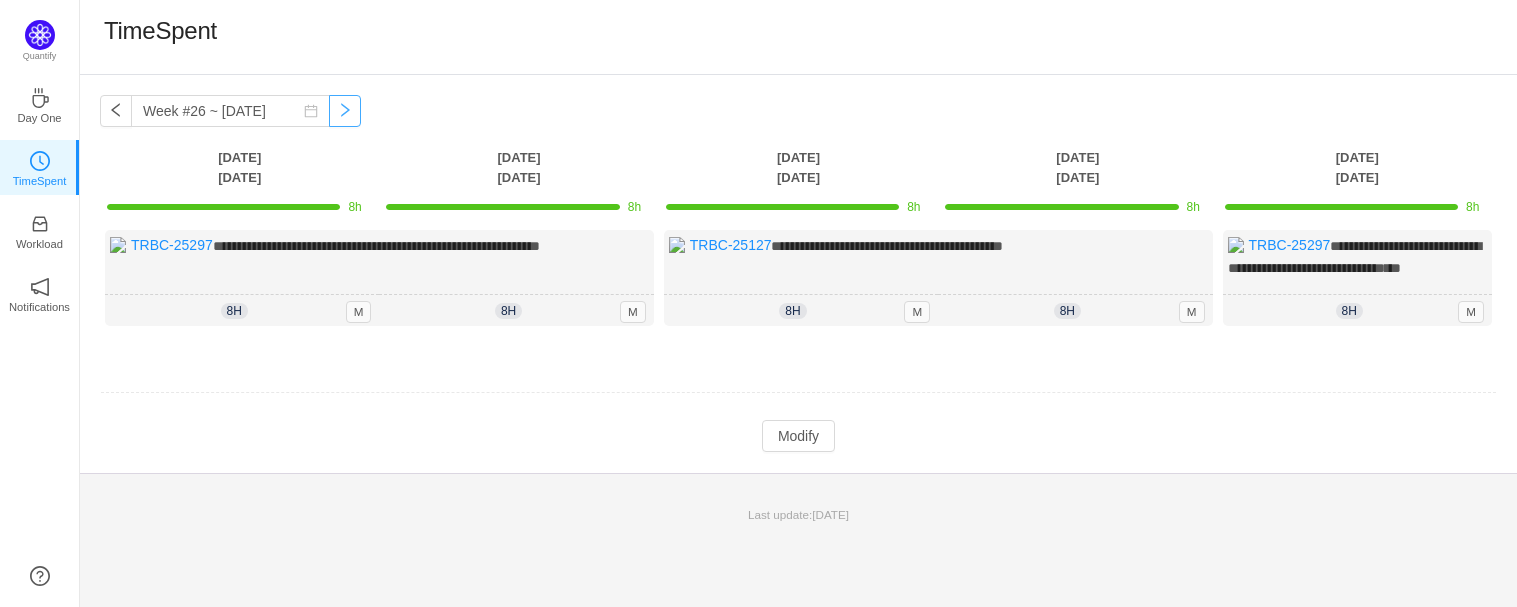 click at bounding box center (345, 111) 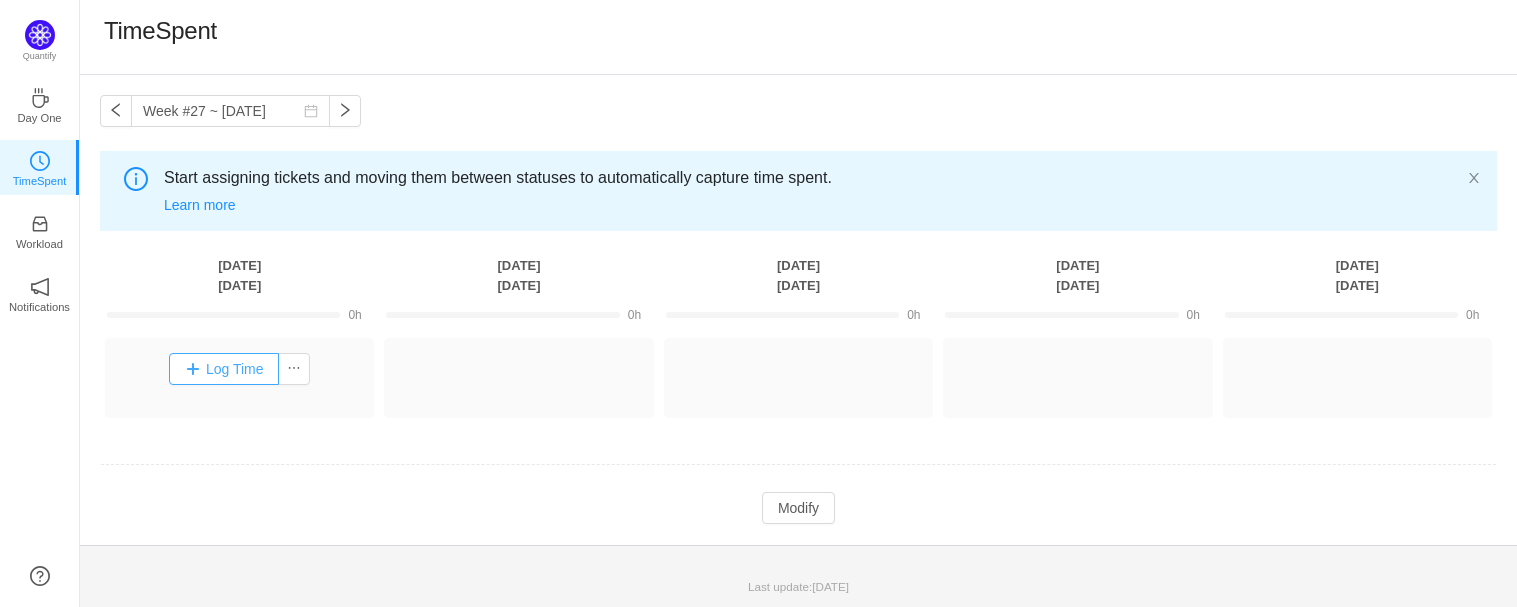 click on "Log Time" at bounding box center (224, 369) 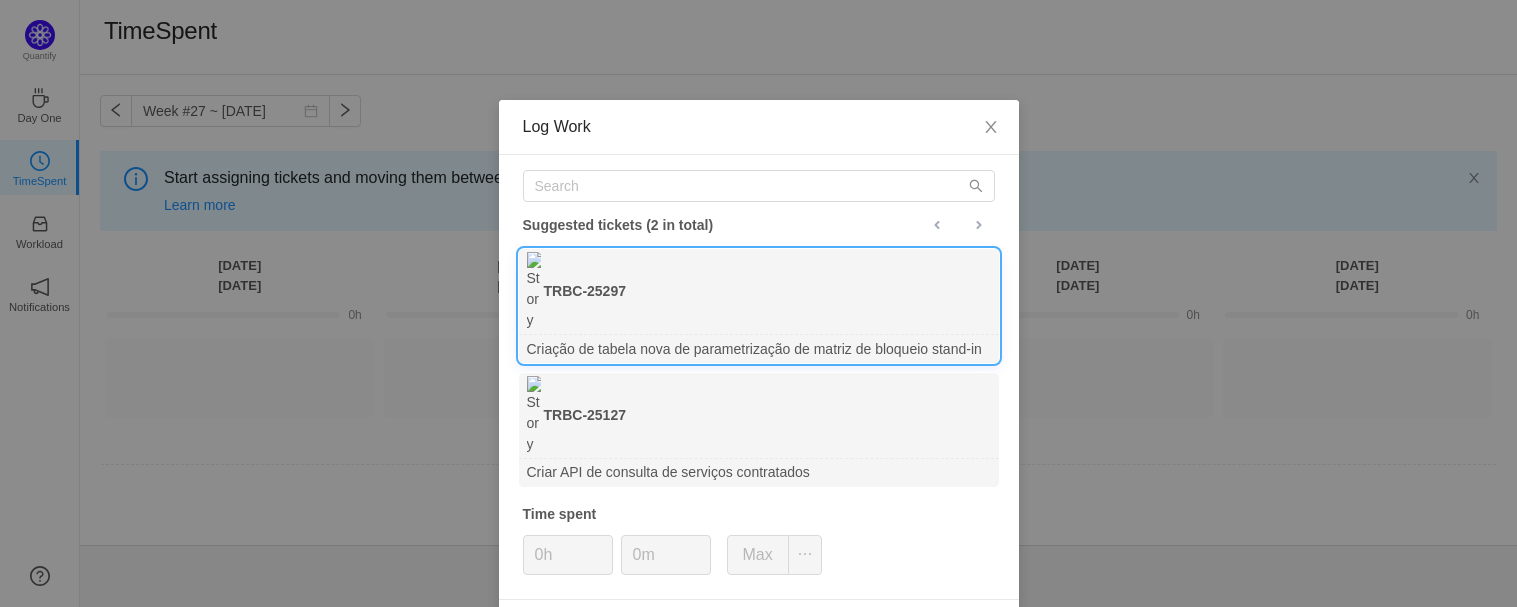 click on "Criação de tabela nova de parametrização de matriz de bloqueio stand-in" at bounding box center (759, 348) 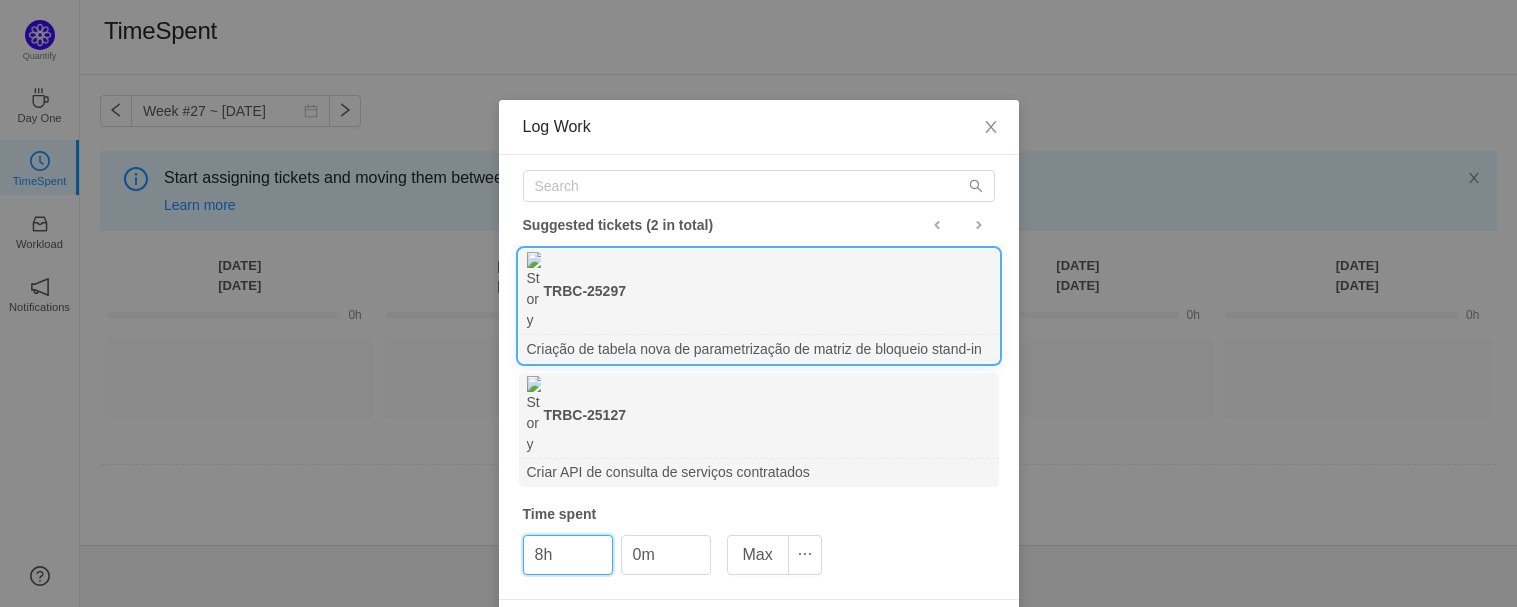 click on "Save" at bounding box center [971, 626] 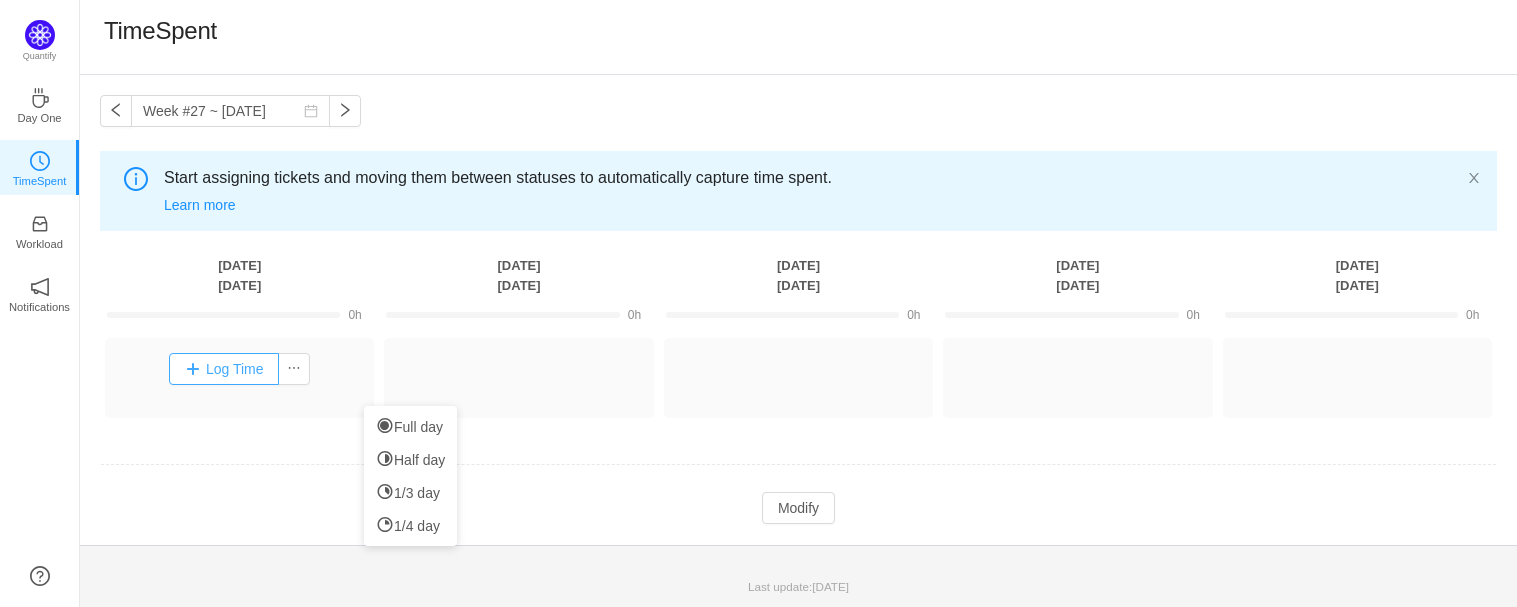click on "Log Time" at bounding box center [224, 369] 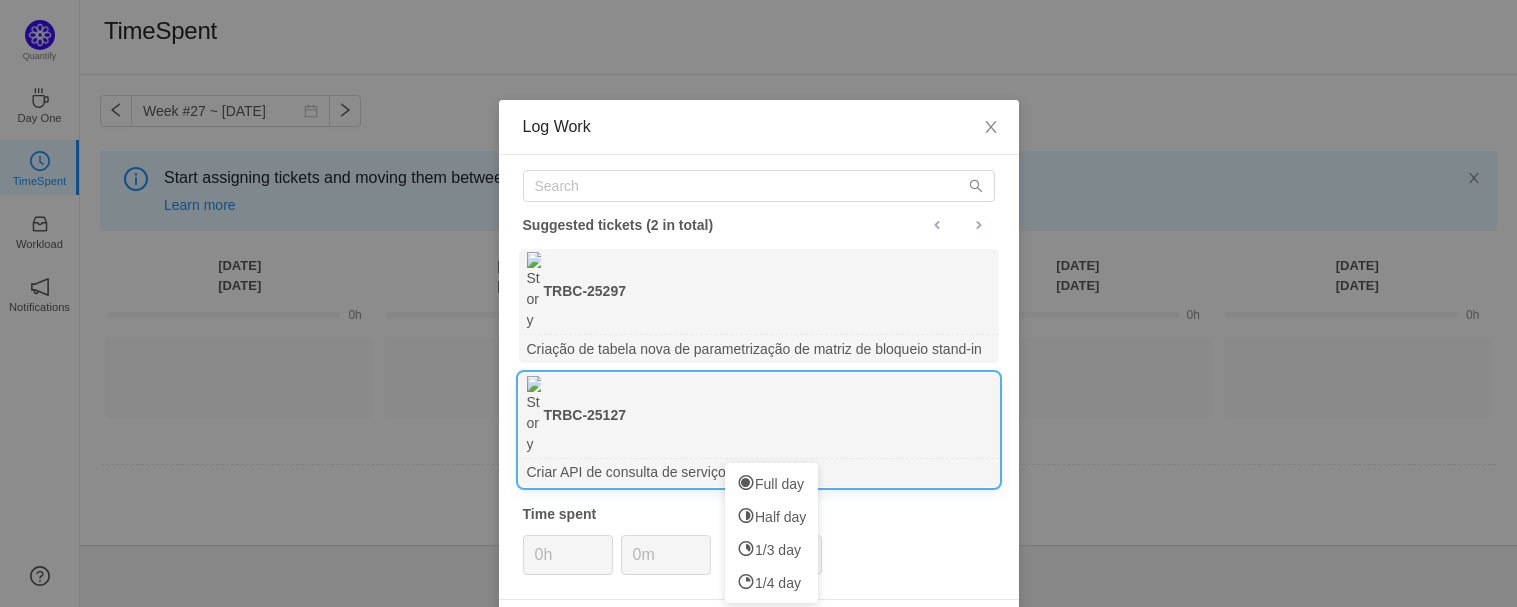 click on "TRBC-25127" at bounding box center (759, 416) 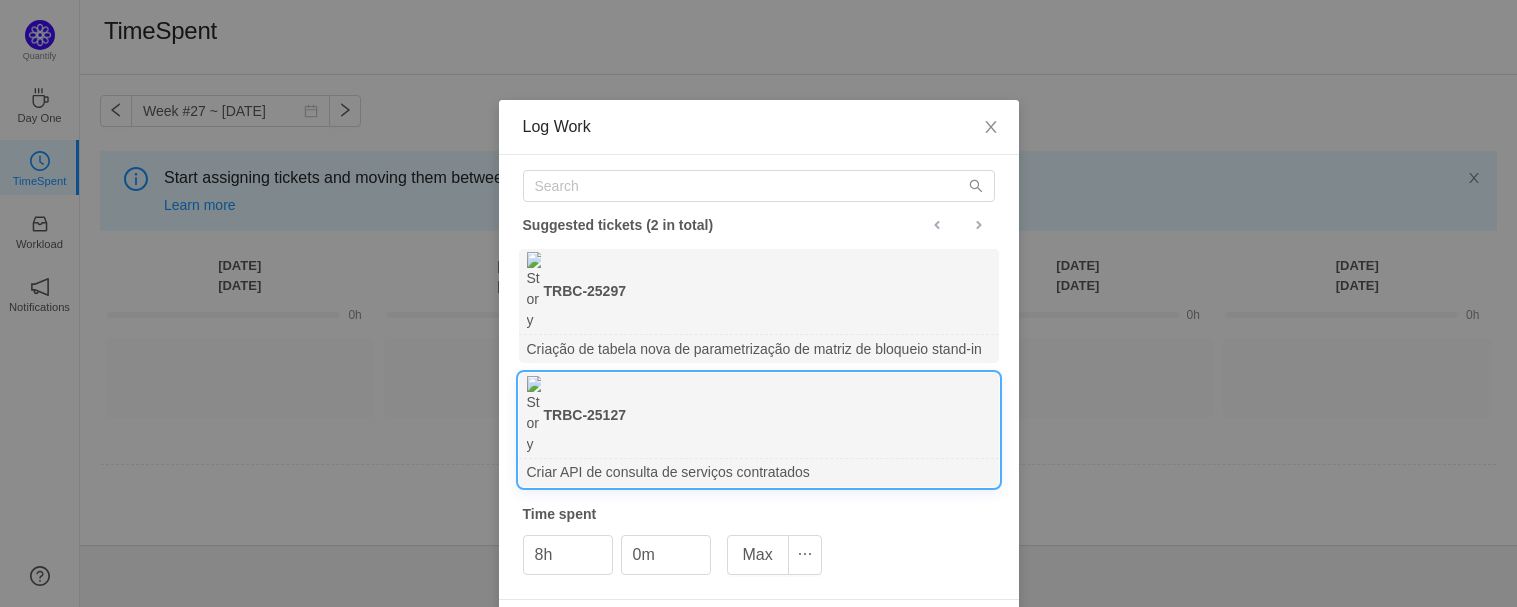 click on "Save" at bounding box center (971, 626) 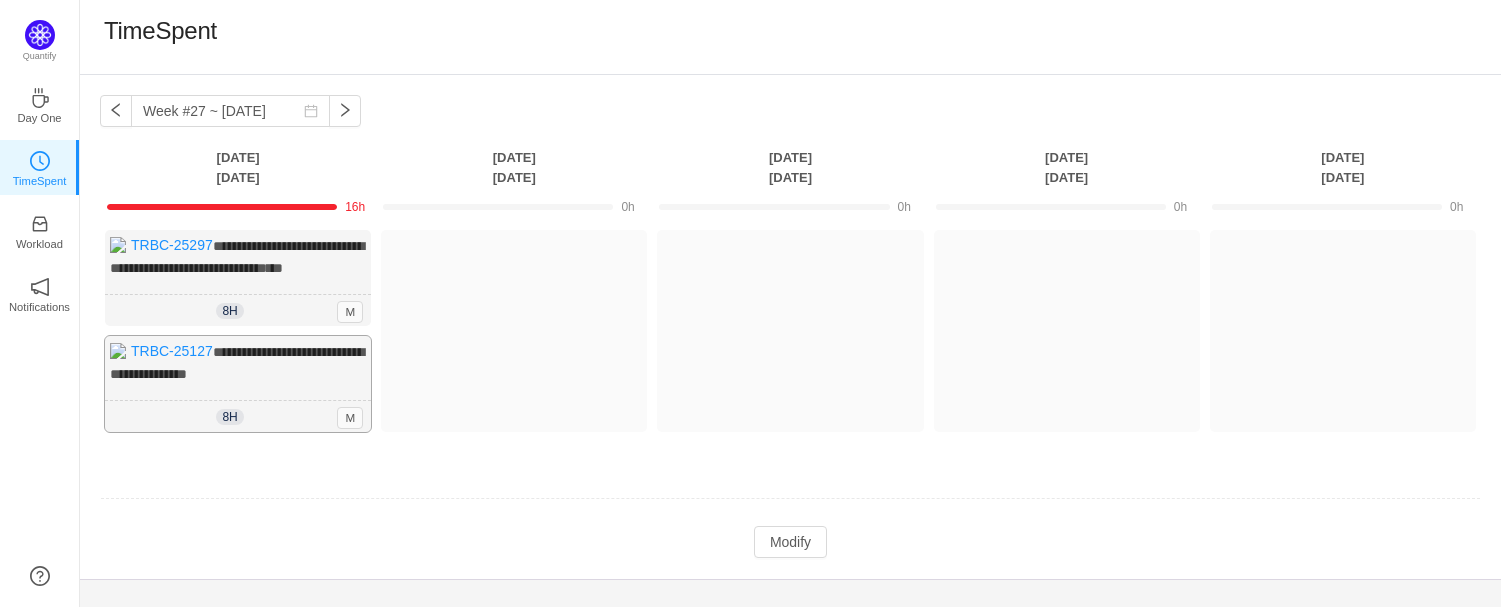 click on "**********" at bounding box center [238, 384] 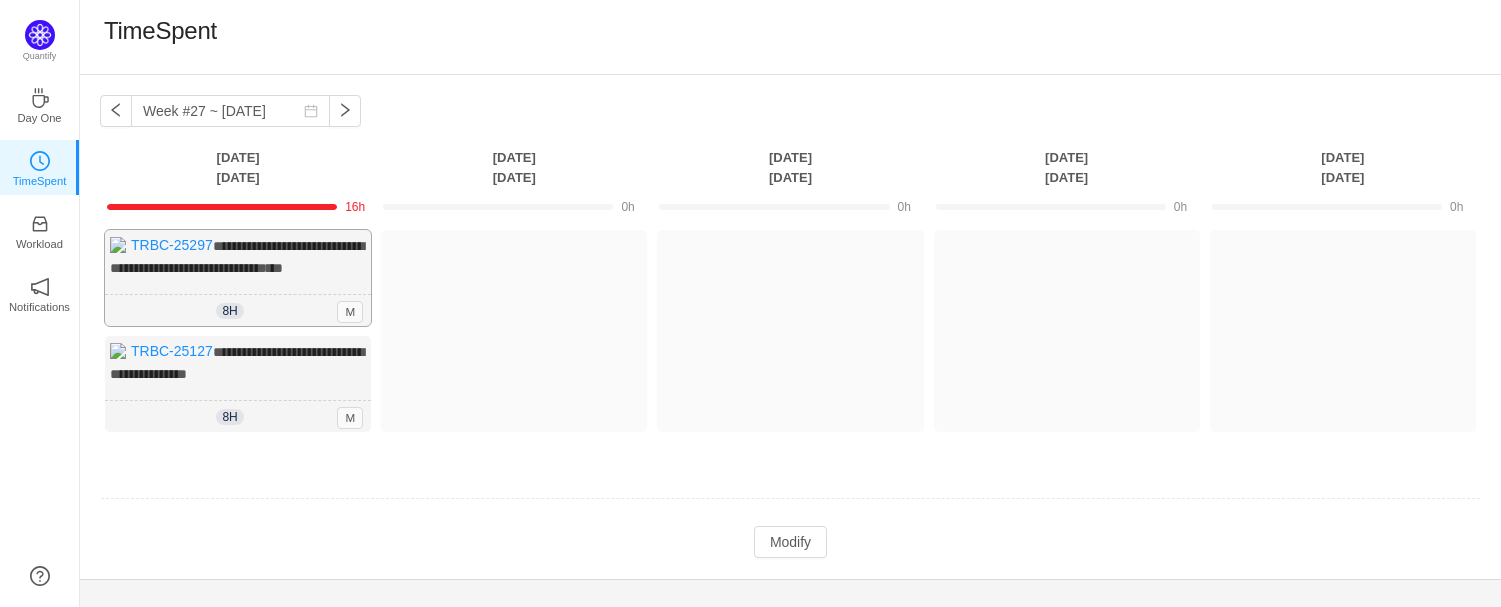 click on "**********" at bounding box center [238, 278] 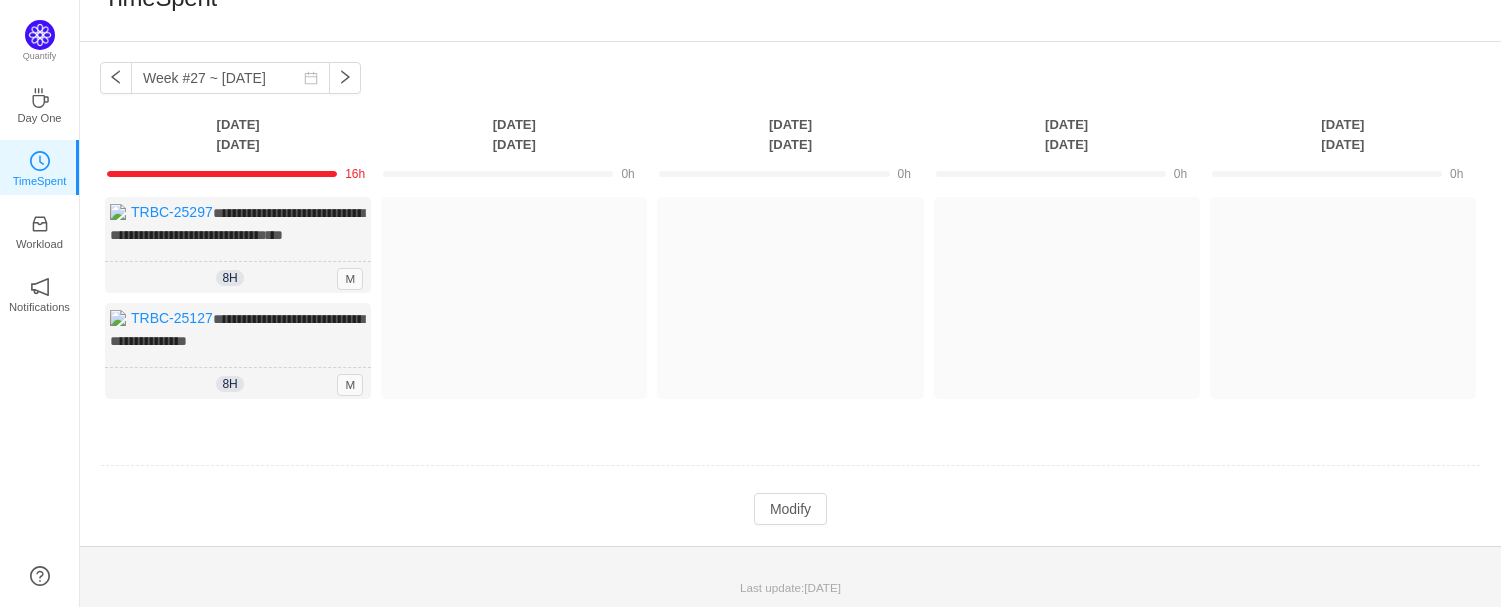 scroll, scrollTop: 51, scrollLeft: 0, axis: vertical 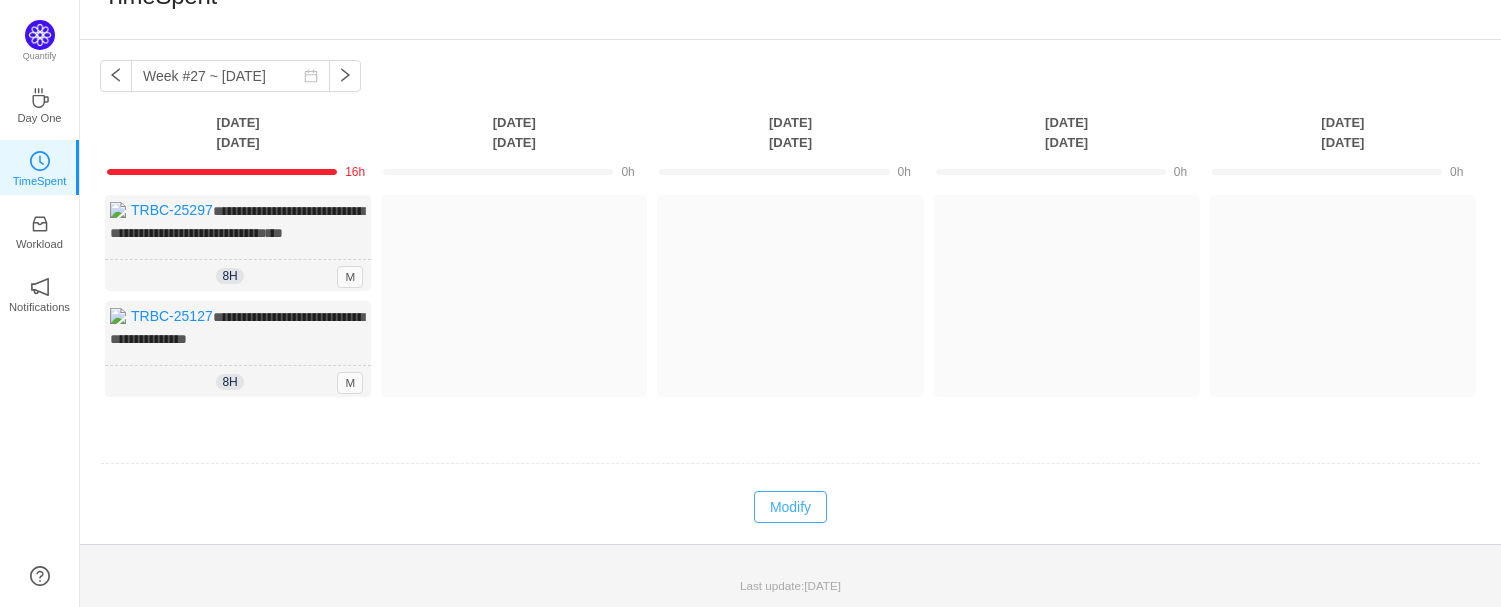 click on "Modify" at bounding box center (790, 507) 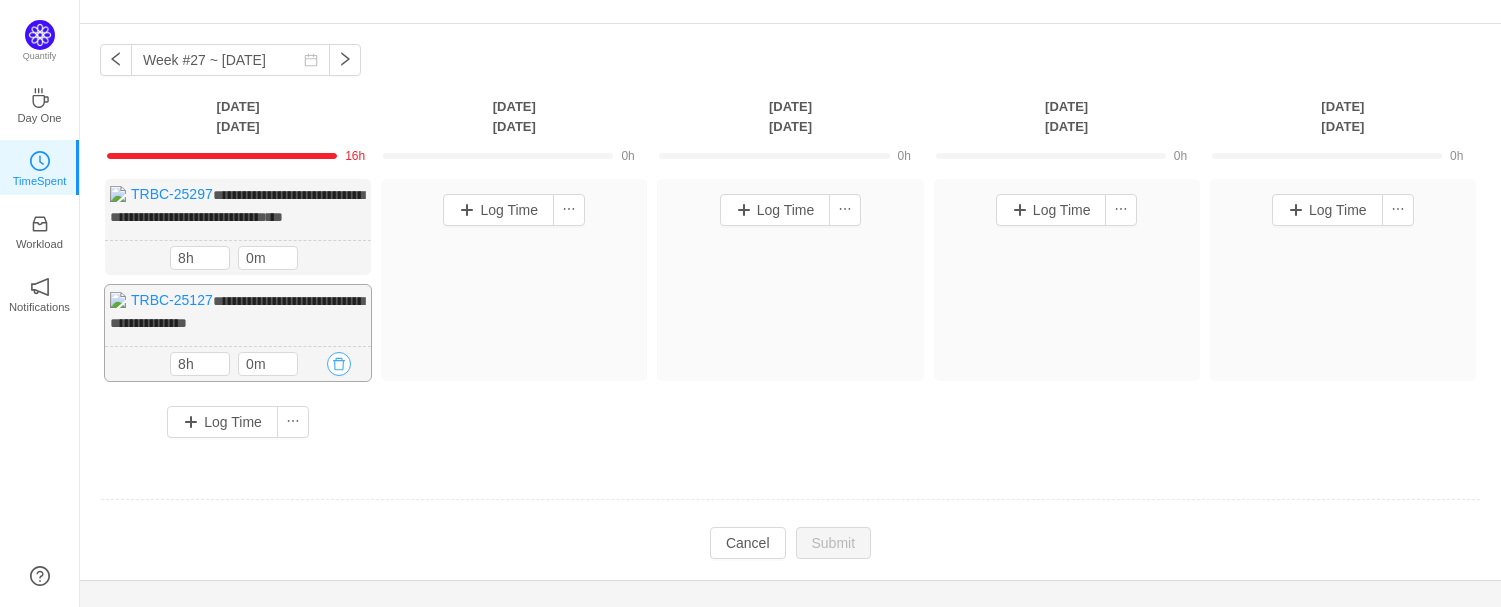 click at bounding box center (339, 364) 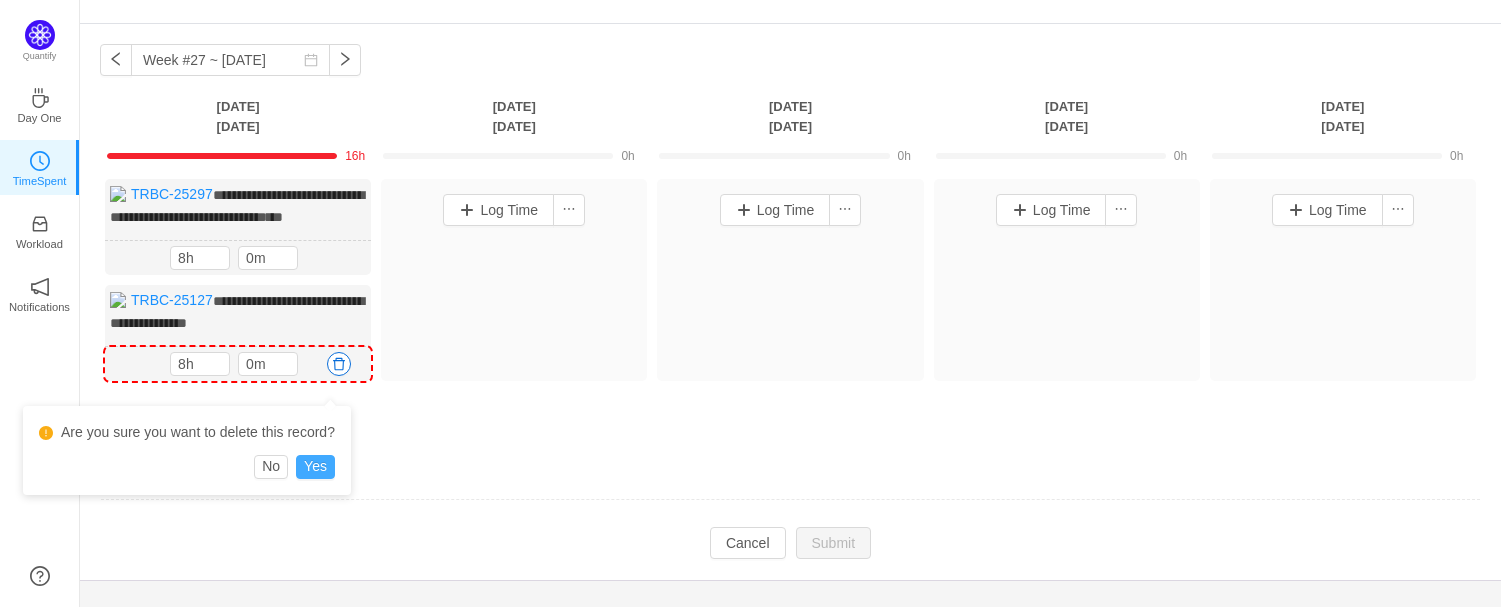click on "Yes" at bounding box center (315, 467) 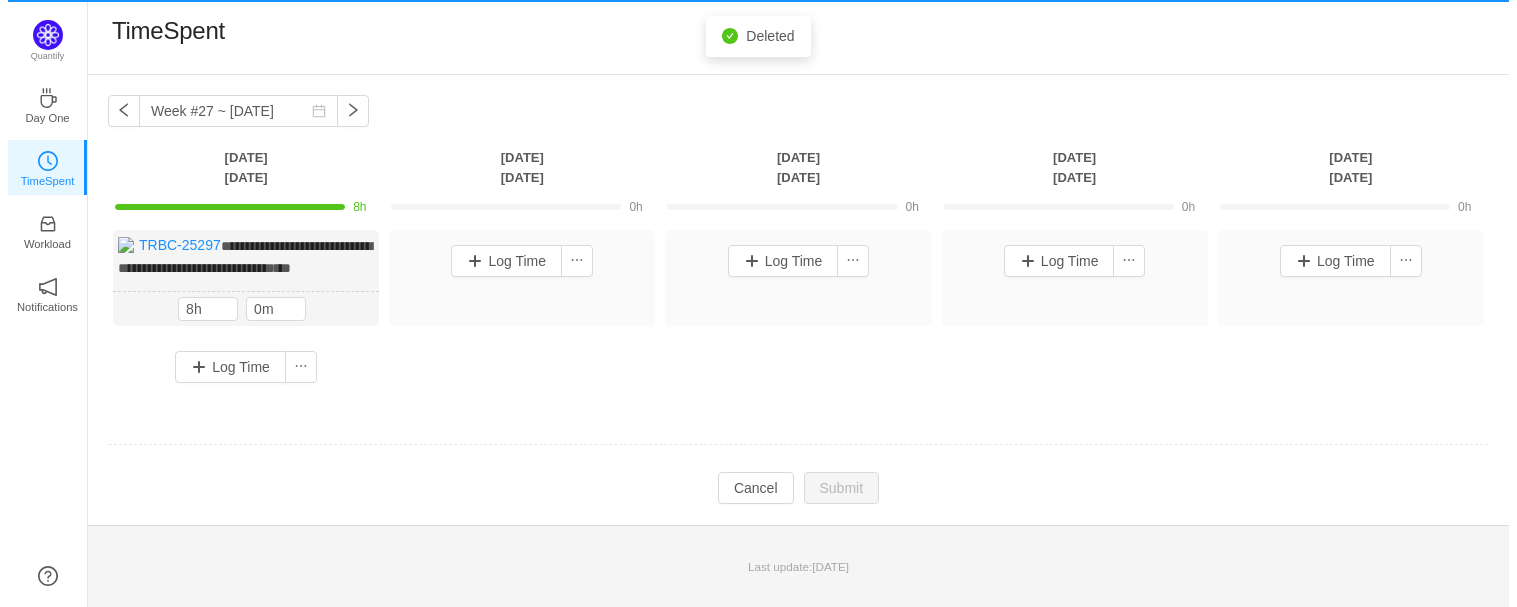 scroll, scrollTop: 0, scrollLeft: 0, axis: both 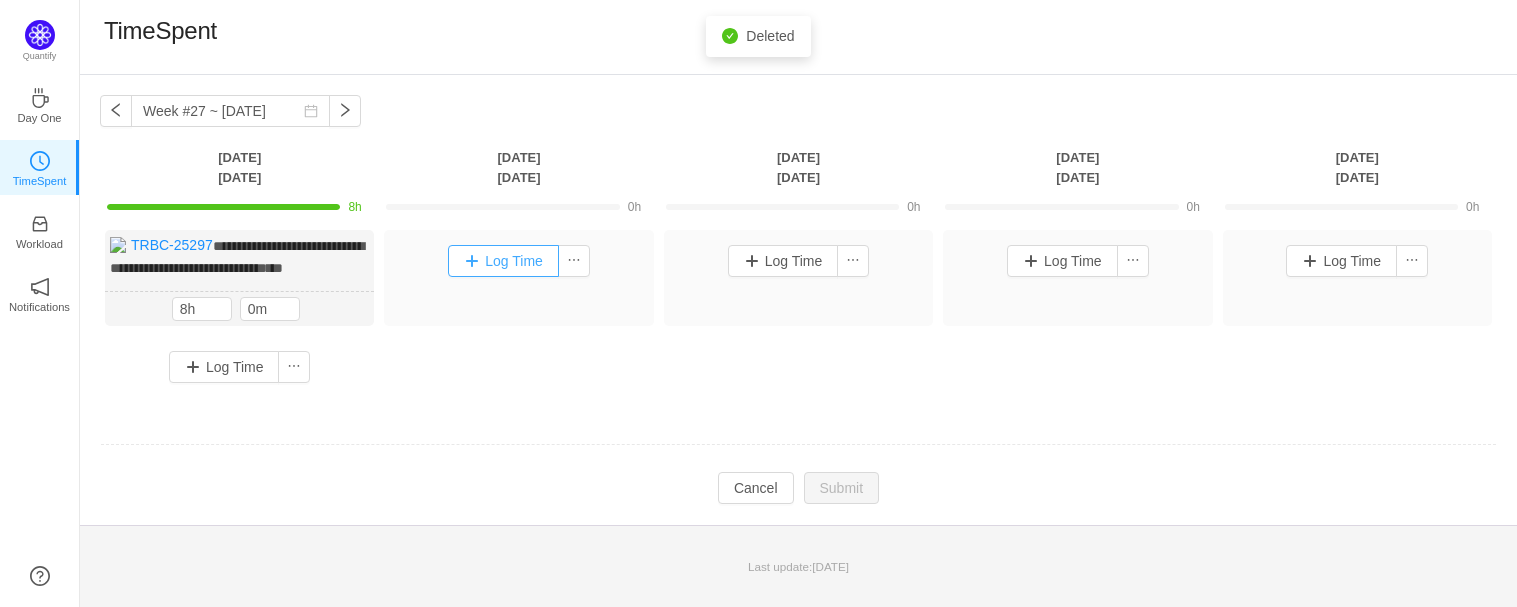 click on "Log Time" at bounding box center [503, 261] 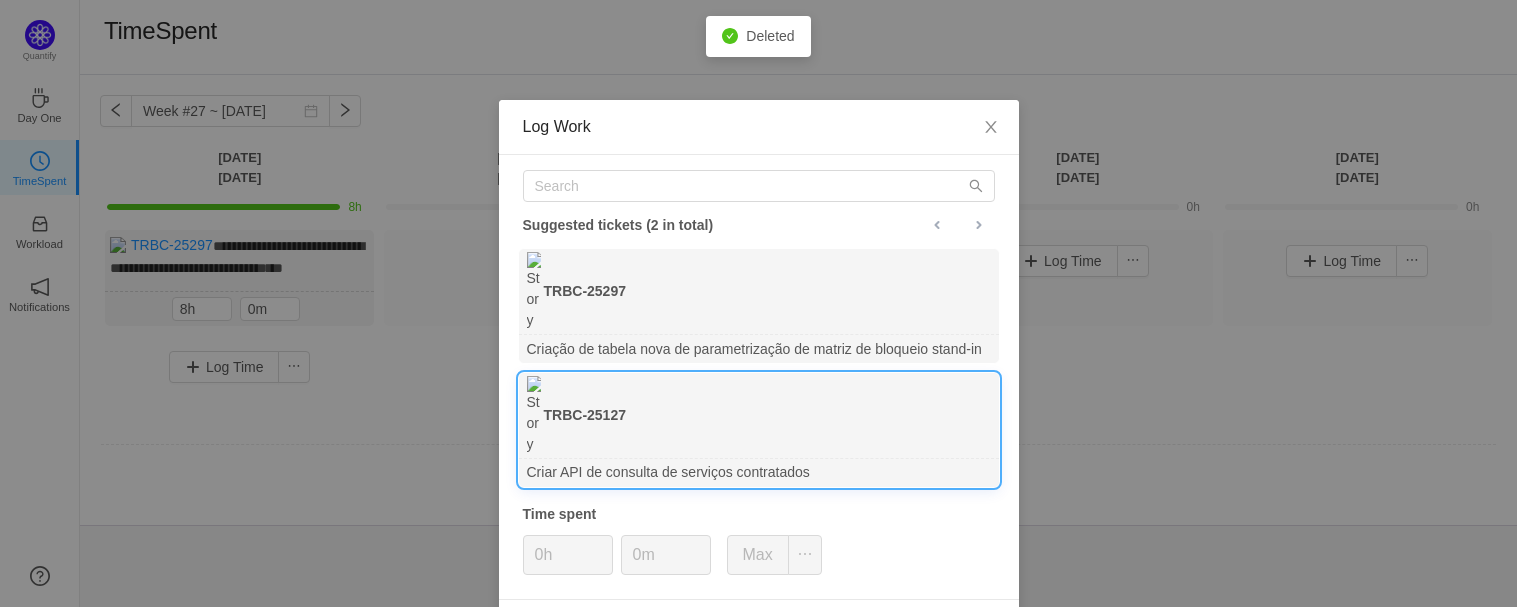 click on "TRBC-25127" at bounding box center (759, 416) 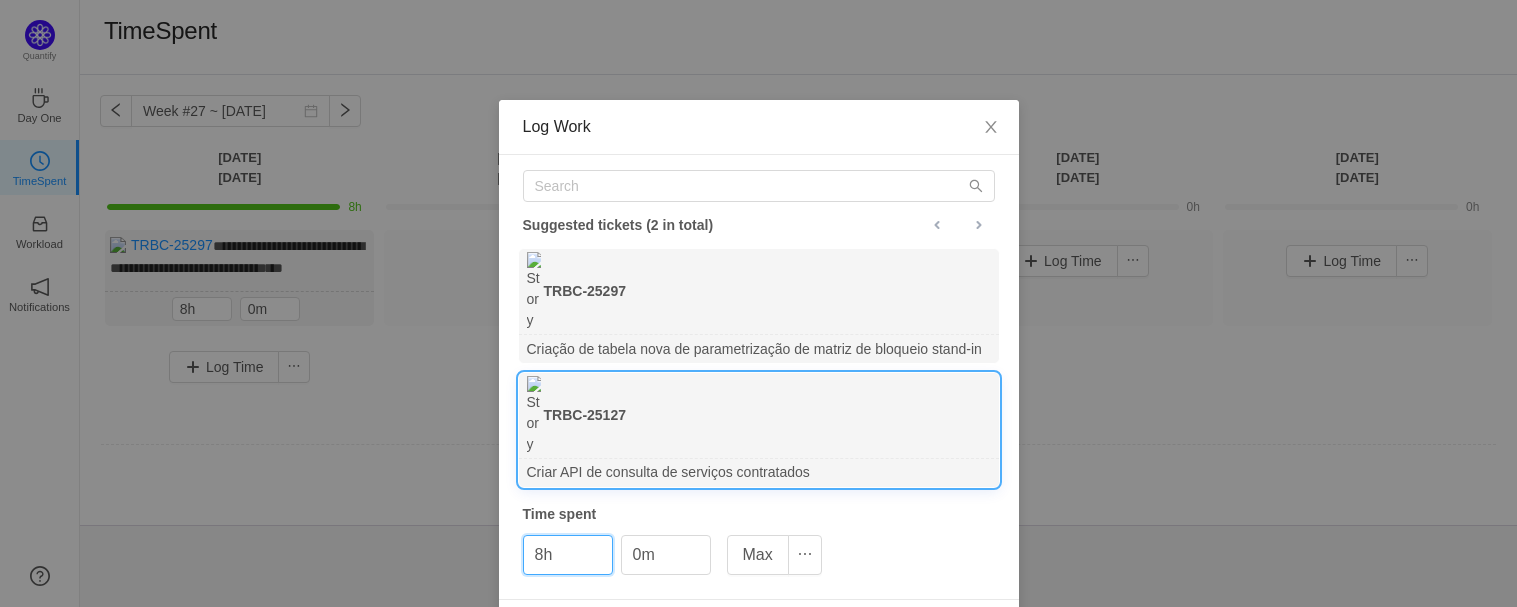 click on "Save" at bounding box center [971, 626] 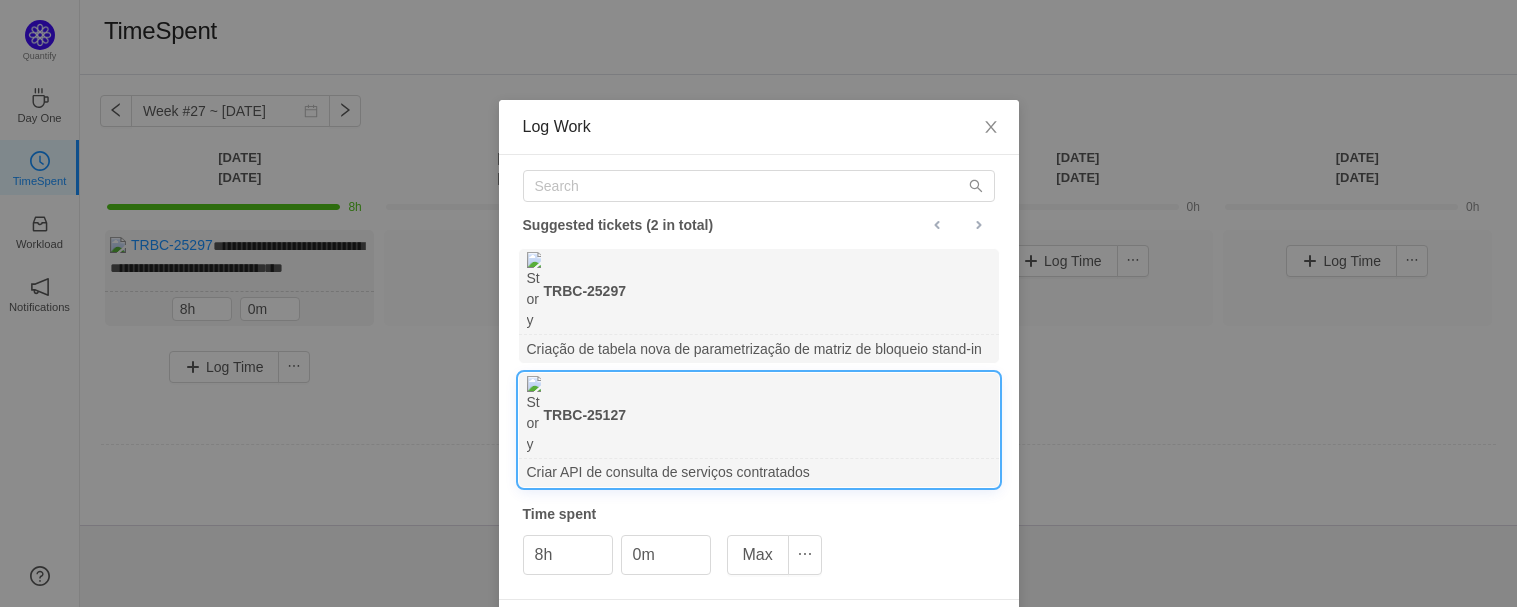 type on "0h" 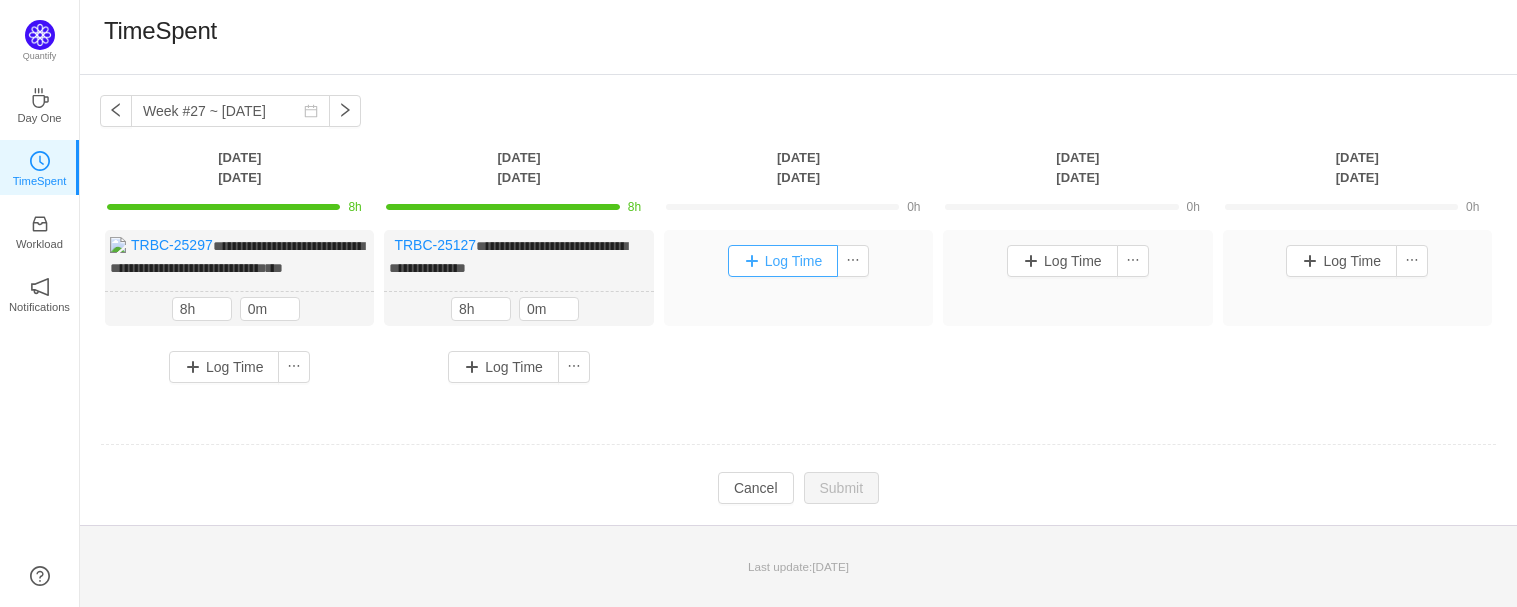 click on "Log Time" at bounding box center [783, 261] 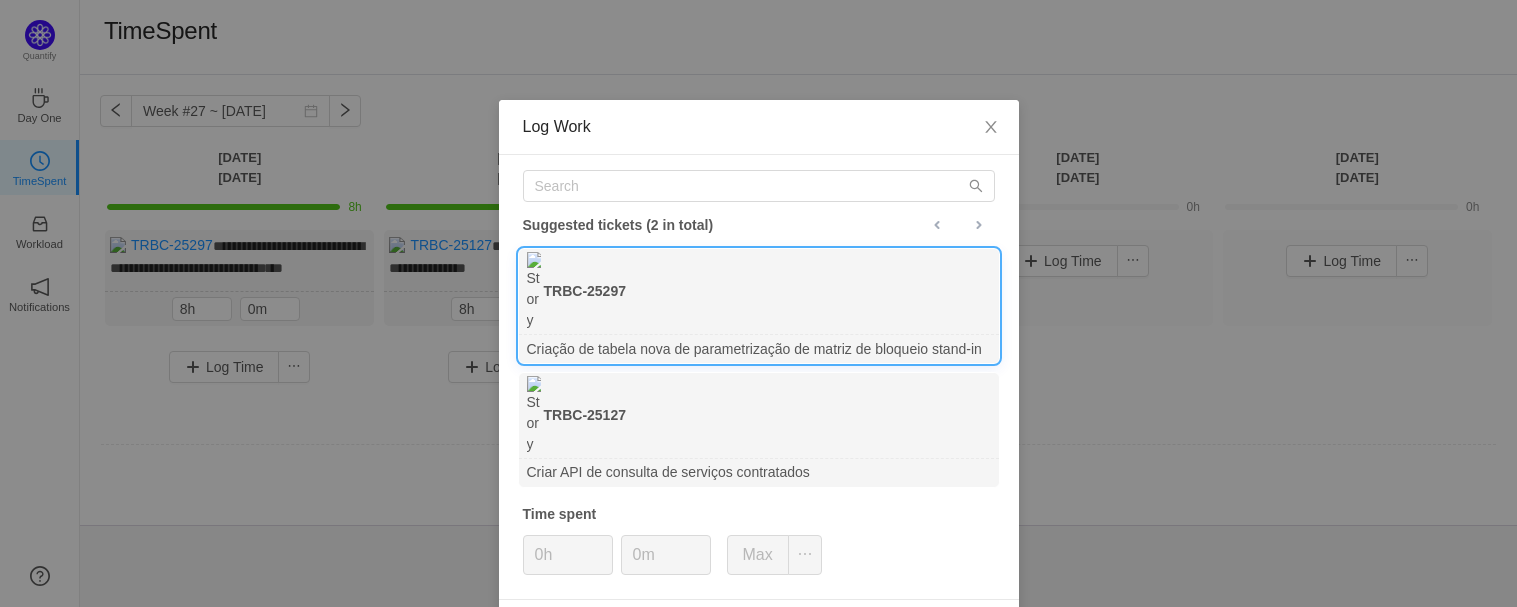 click on "Criação de tabela nova de parametrização de matriz de bloqueio stand-in" at bounding box center [759, 348] 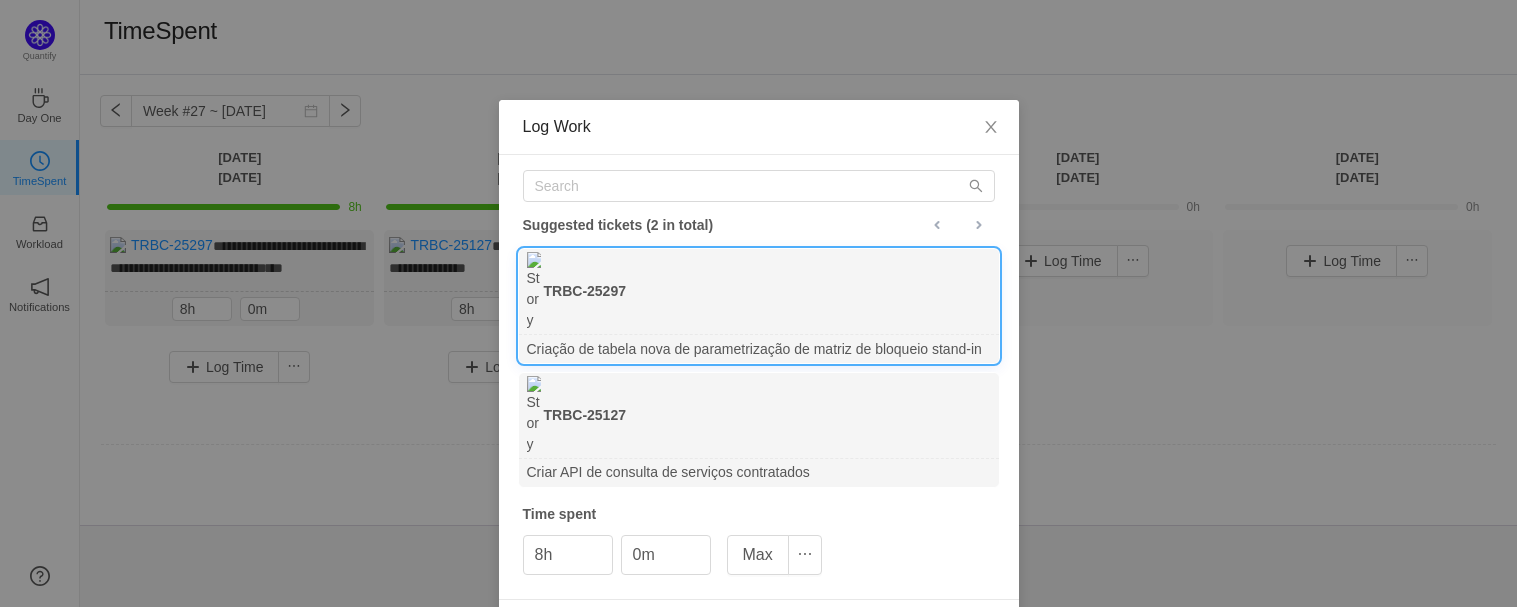 click on "Save" at bounding box center [971, 626] 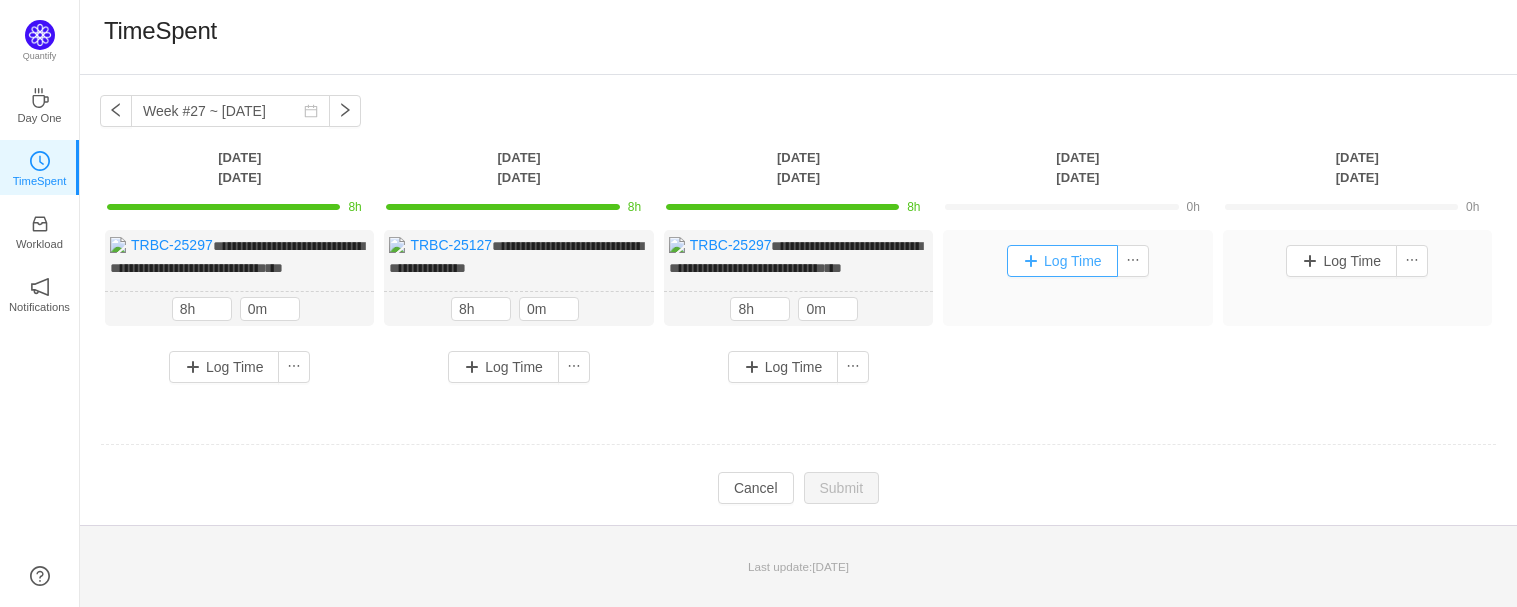 click on "Log Time" at bounding box center [1062, 261] 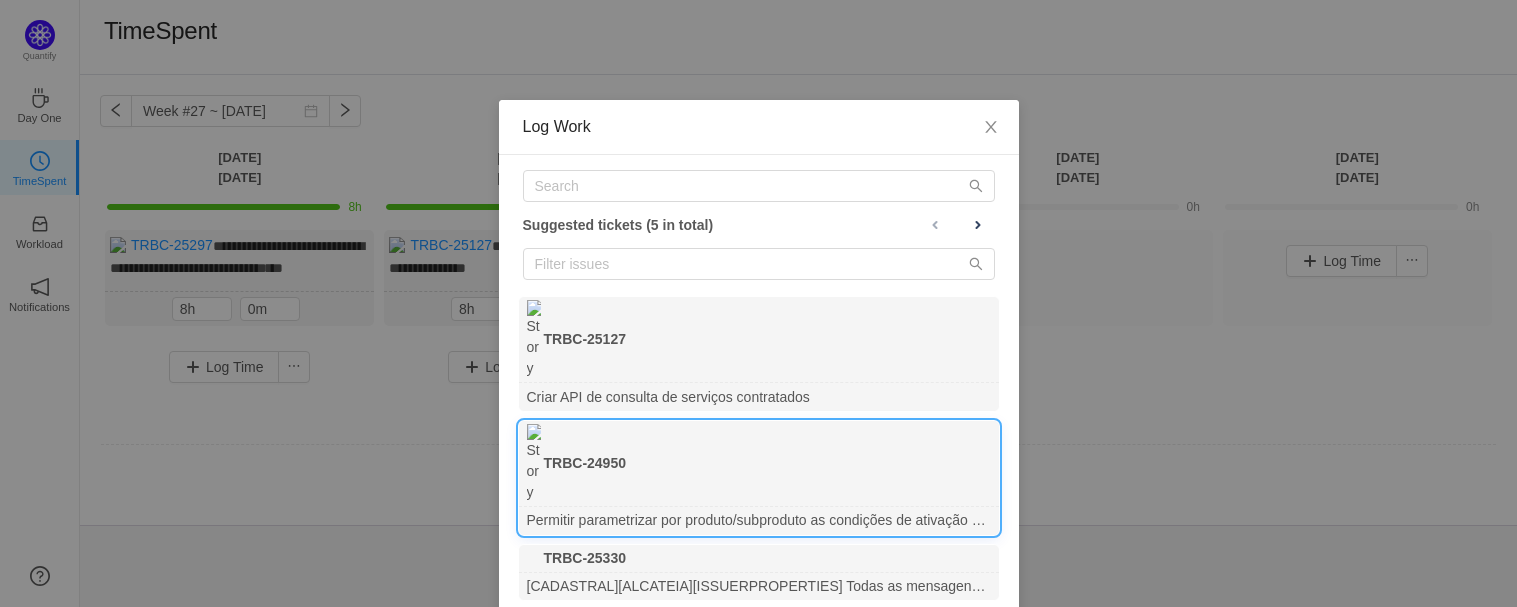 click on "Permitir parametrizar por produto/subproduto as condições de ativação e o indicator de ativação por 1o. uso correto da senha" at bounding box center [759, 520] 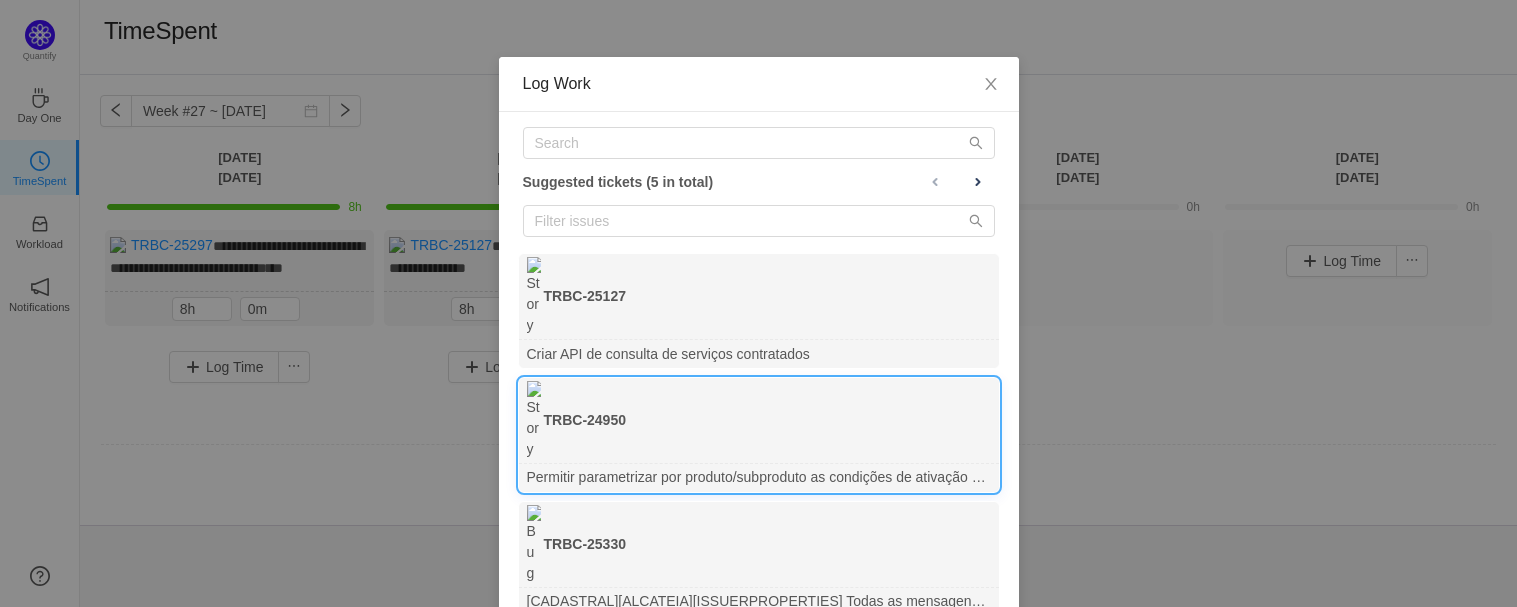 scroll, scrollTop: 66, scrollLeft: 0, axis: vertical 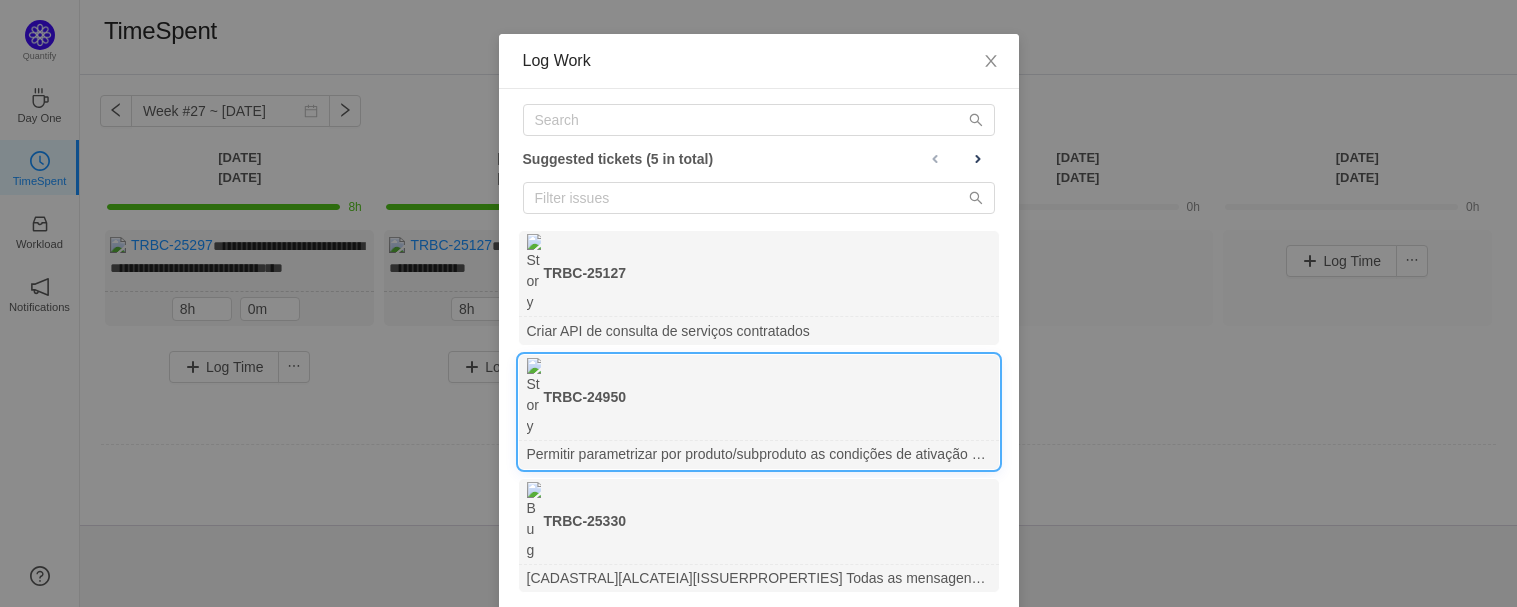 click on "Save" at bounding box center [971, 731] 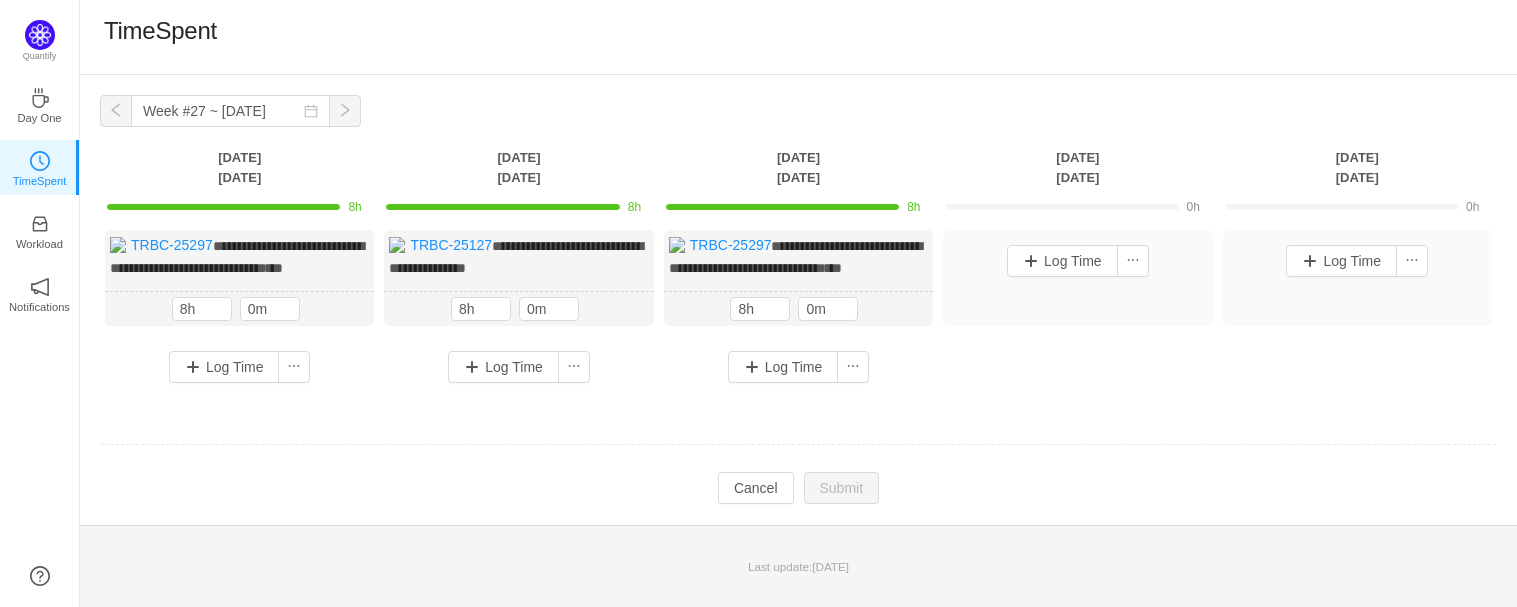 scroll, scrollTop: 0, scrollLeft: 0, axis: both 